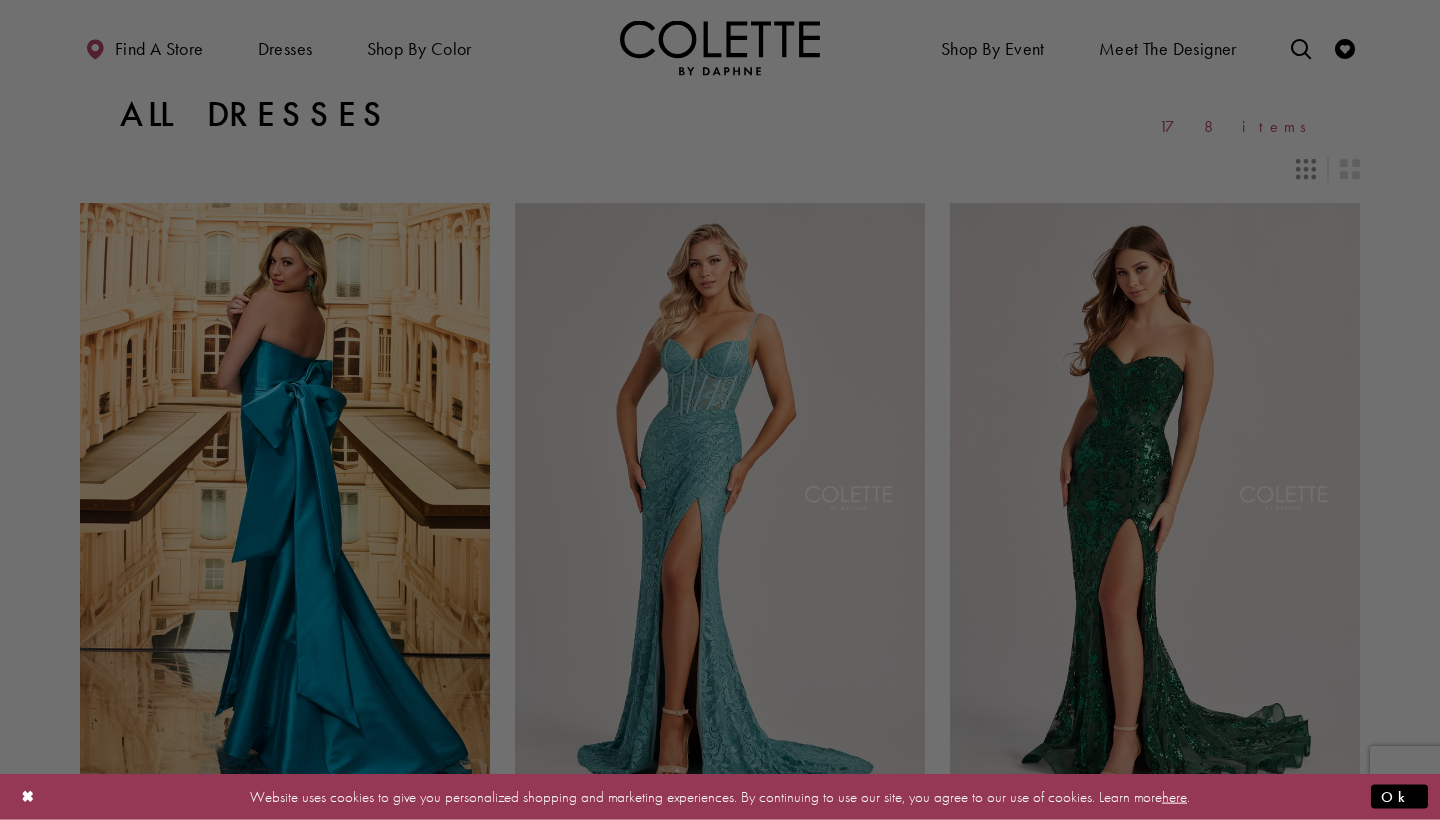 scroll, scrollTop: 0, scrollLeft: 0, axis: both 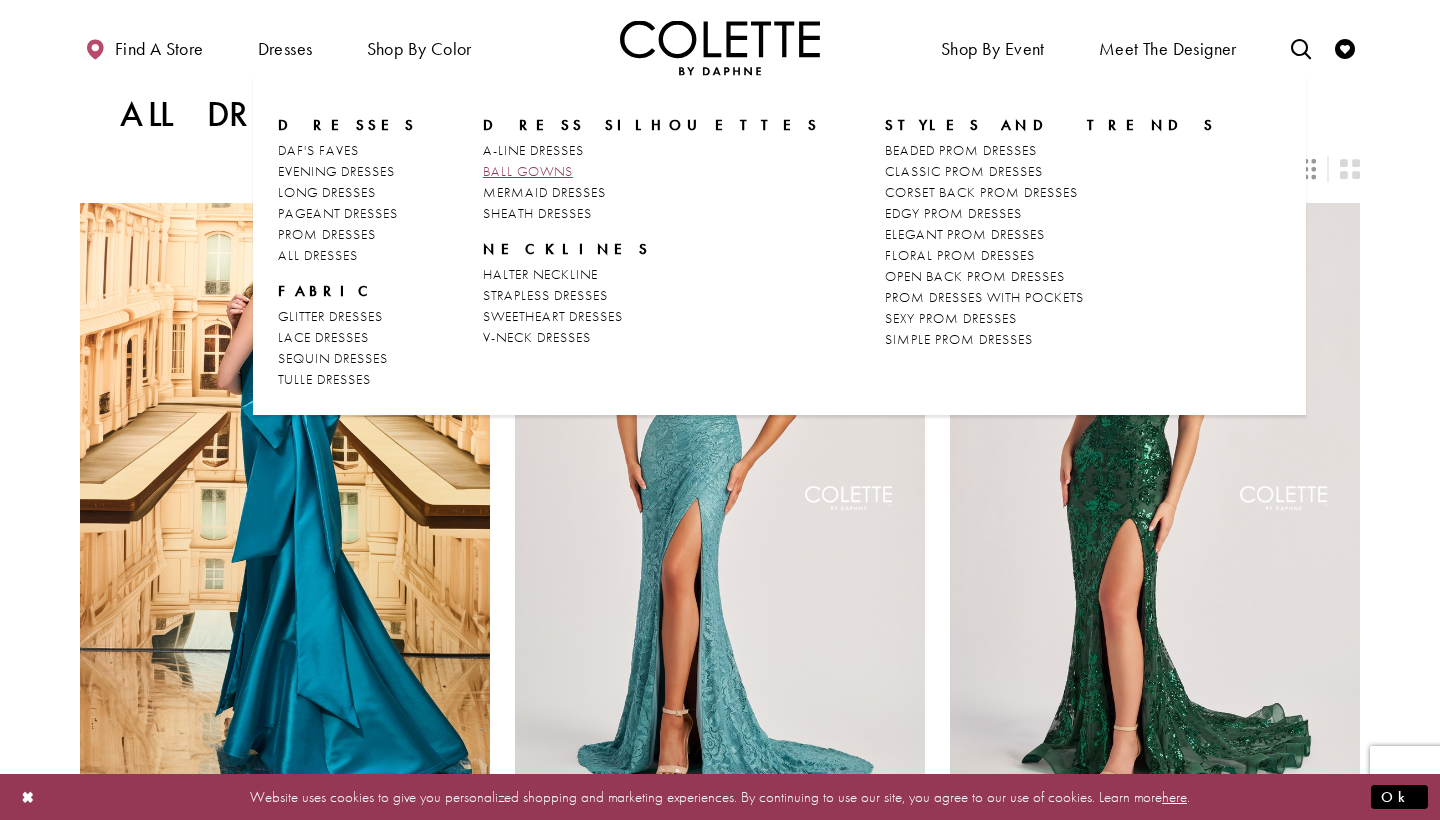 click on "BALL GOWNS" at bounding box center [528, 171] 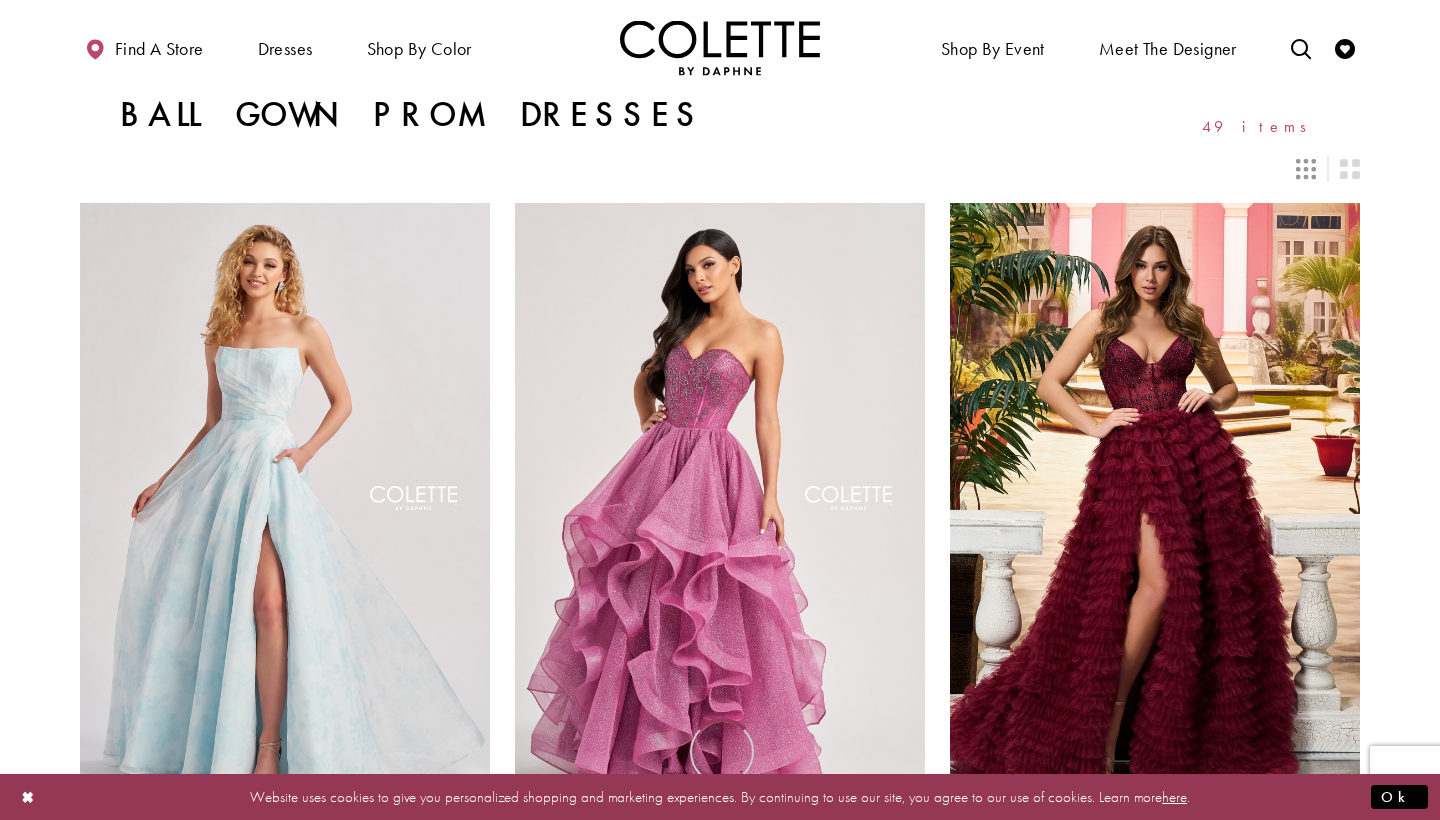 scroll, scrollTop: 0, scrollLeft: 0, axis: both 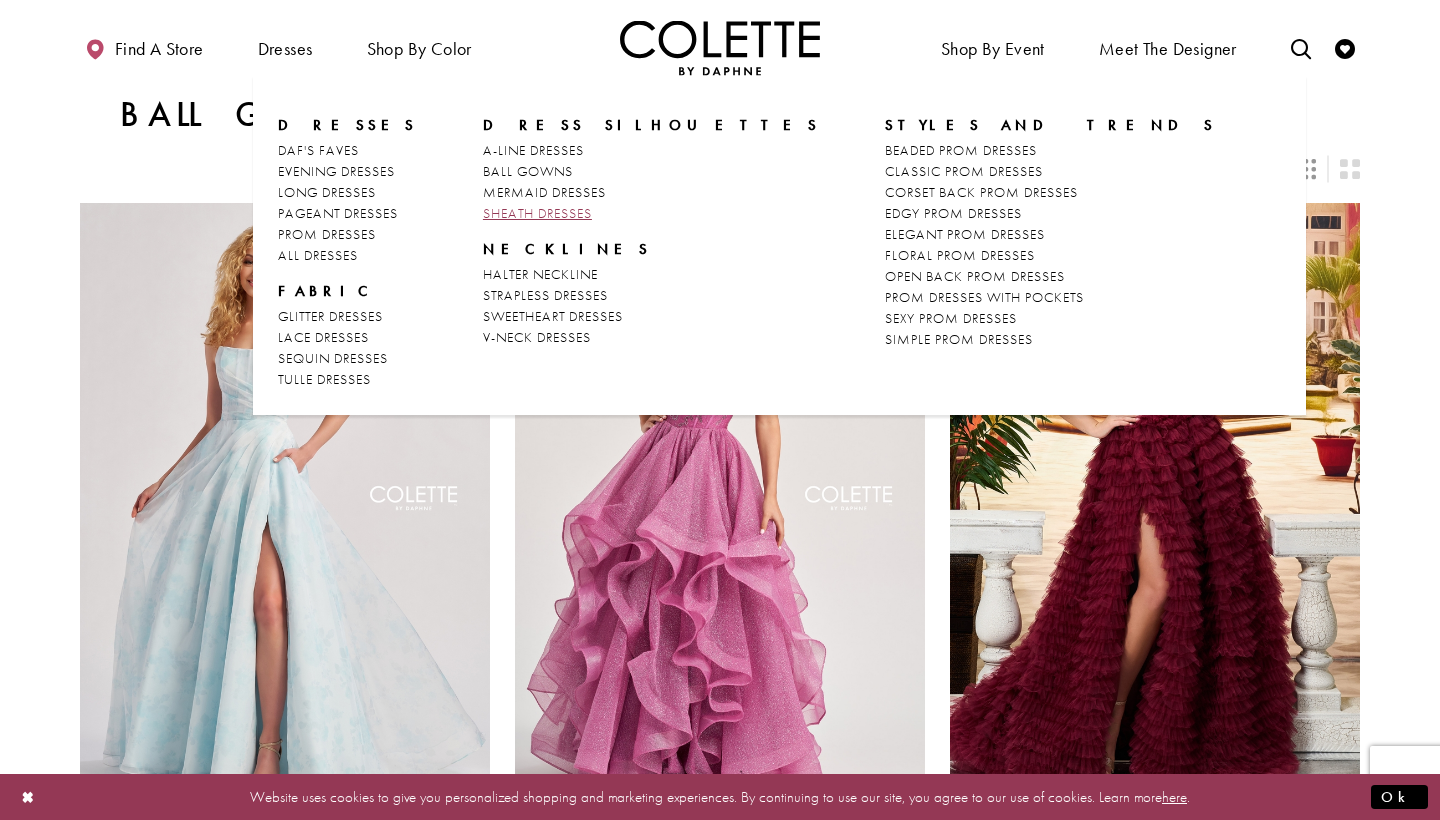 click on "SHEATH DRESSES" at bounding box center (537, 213) 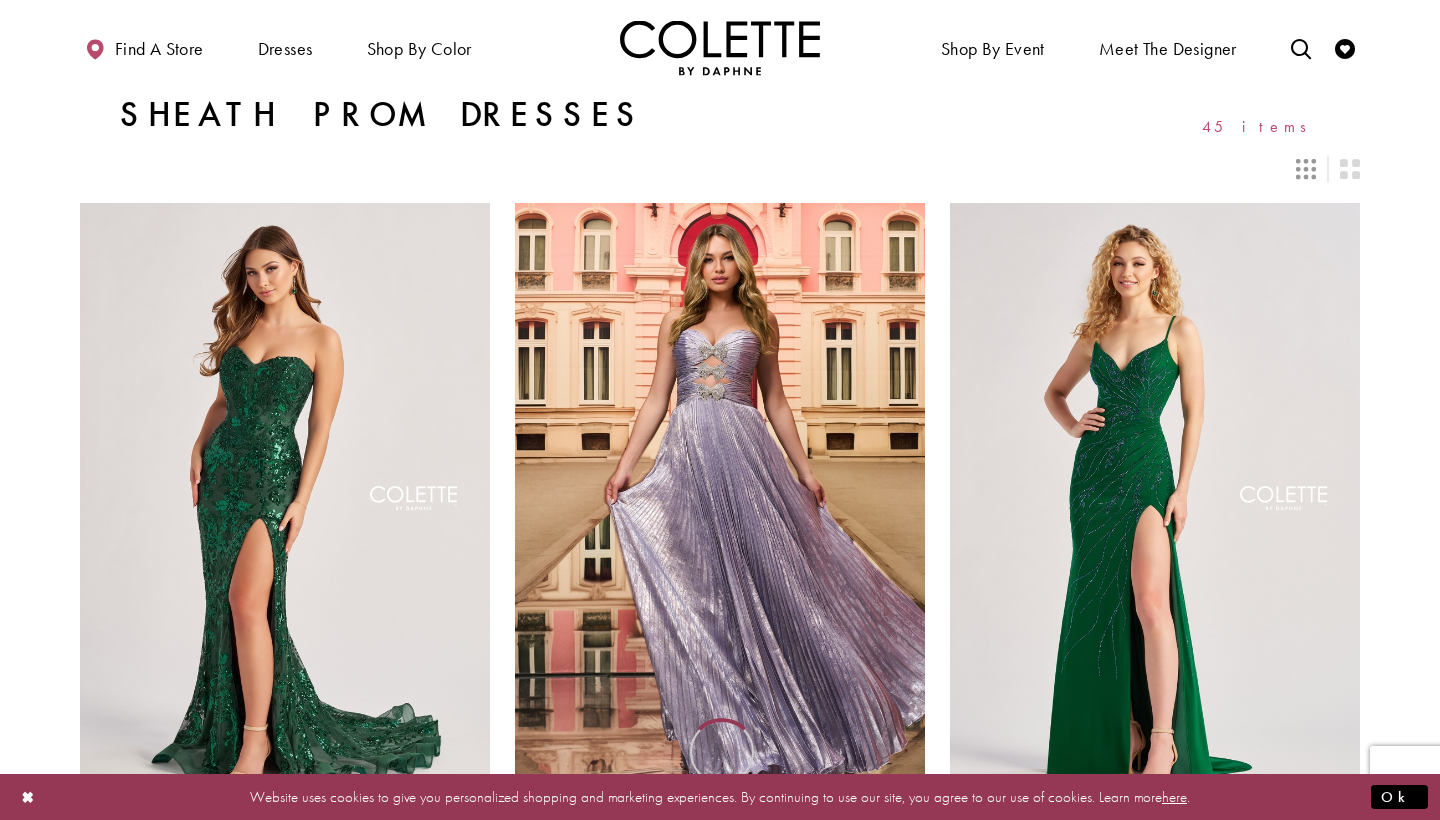 scroll, scrollTop: 0, scrollLeft: 0, axis: both 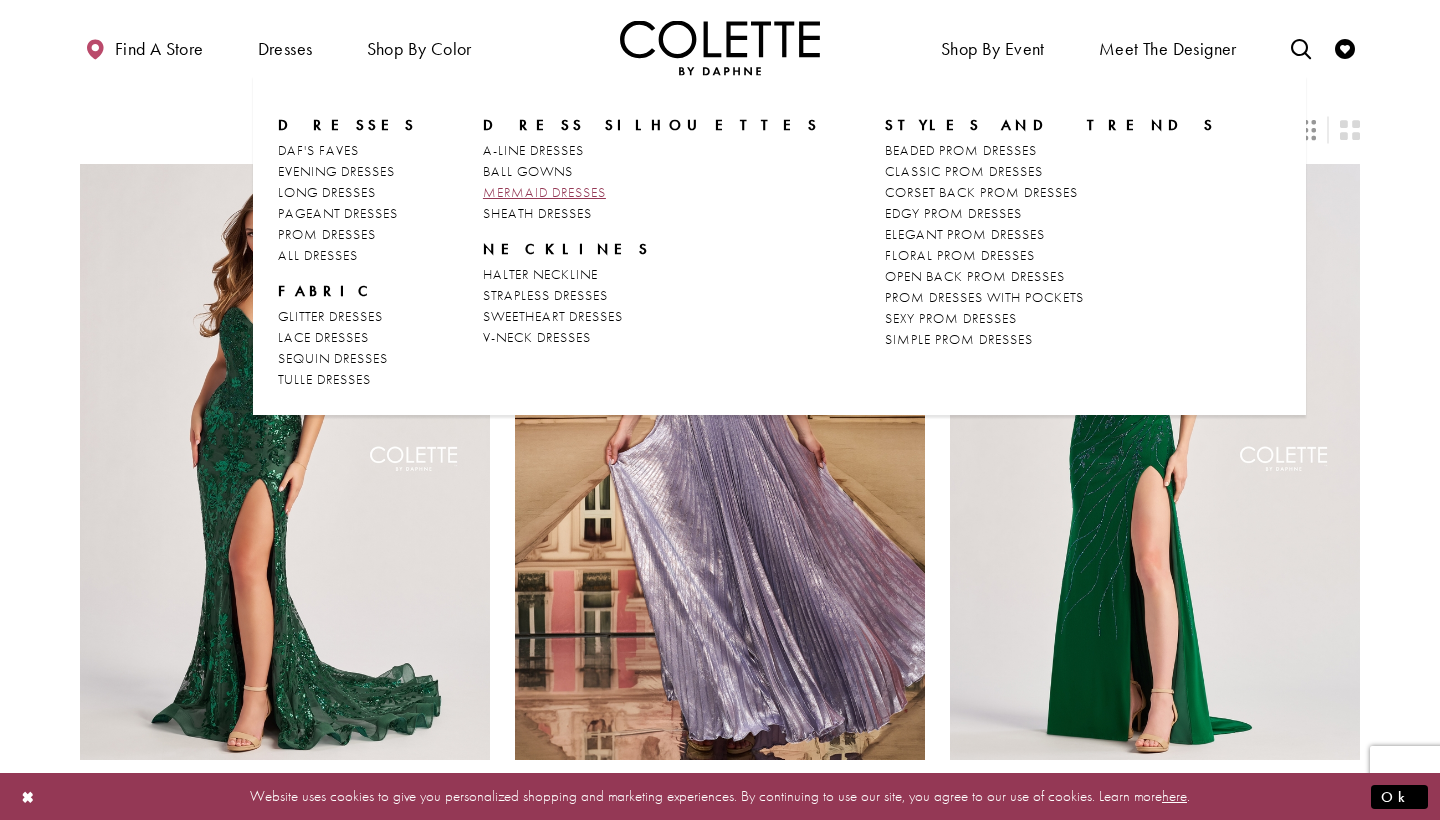 click on "MERMAID DRESSES" at bounding box center (544, 192) 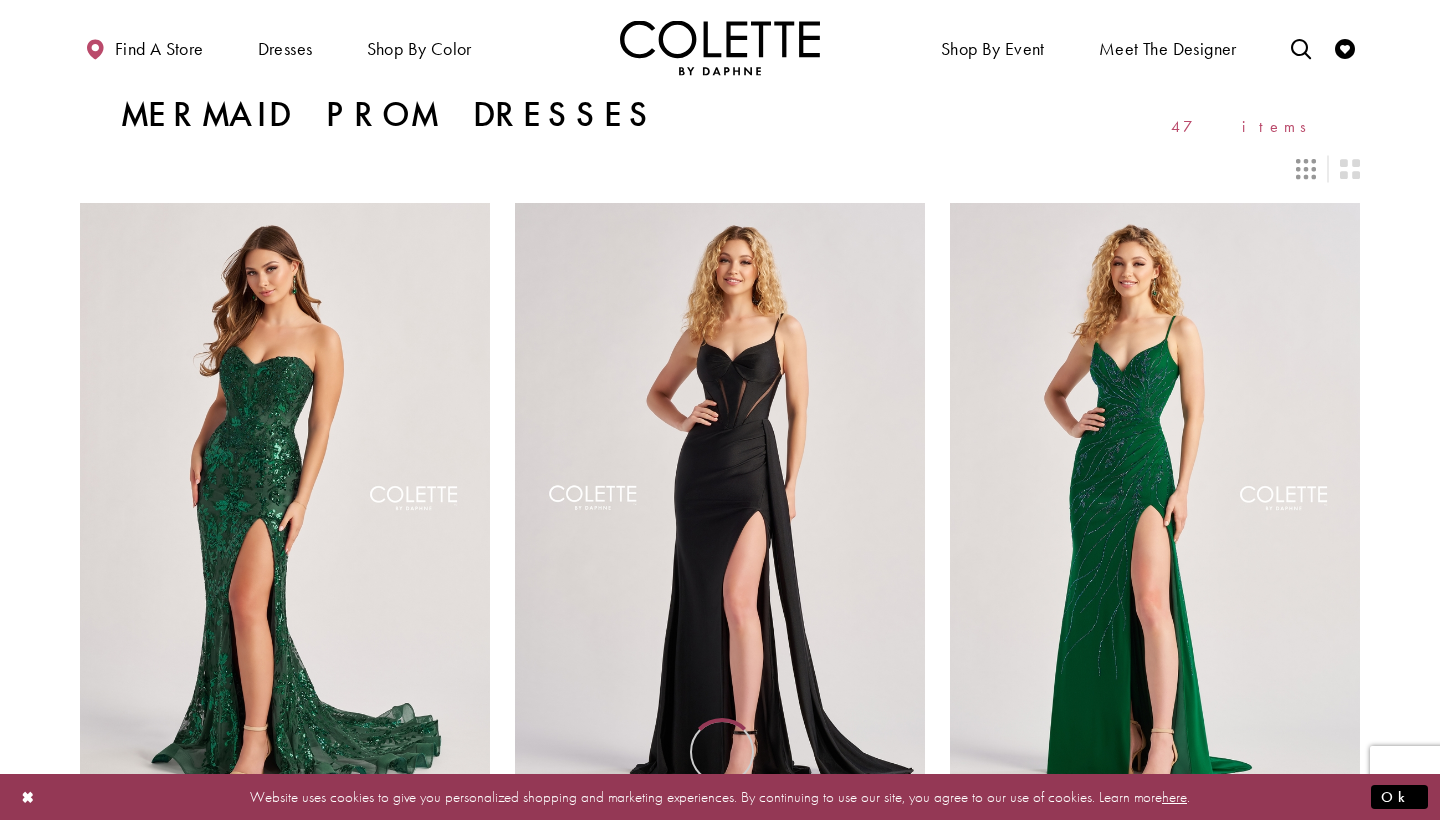 scroll, scrollTop: 0, scrollLeft: 0, axis: both 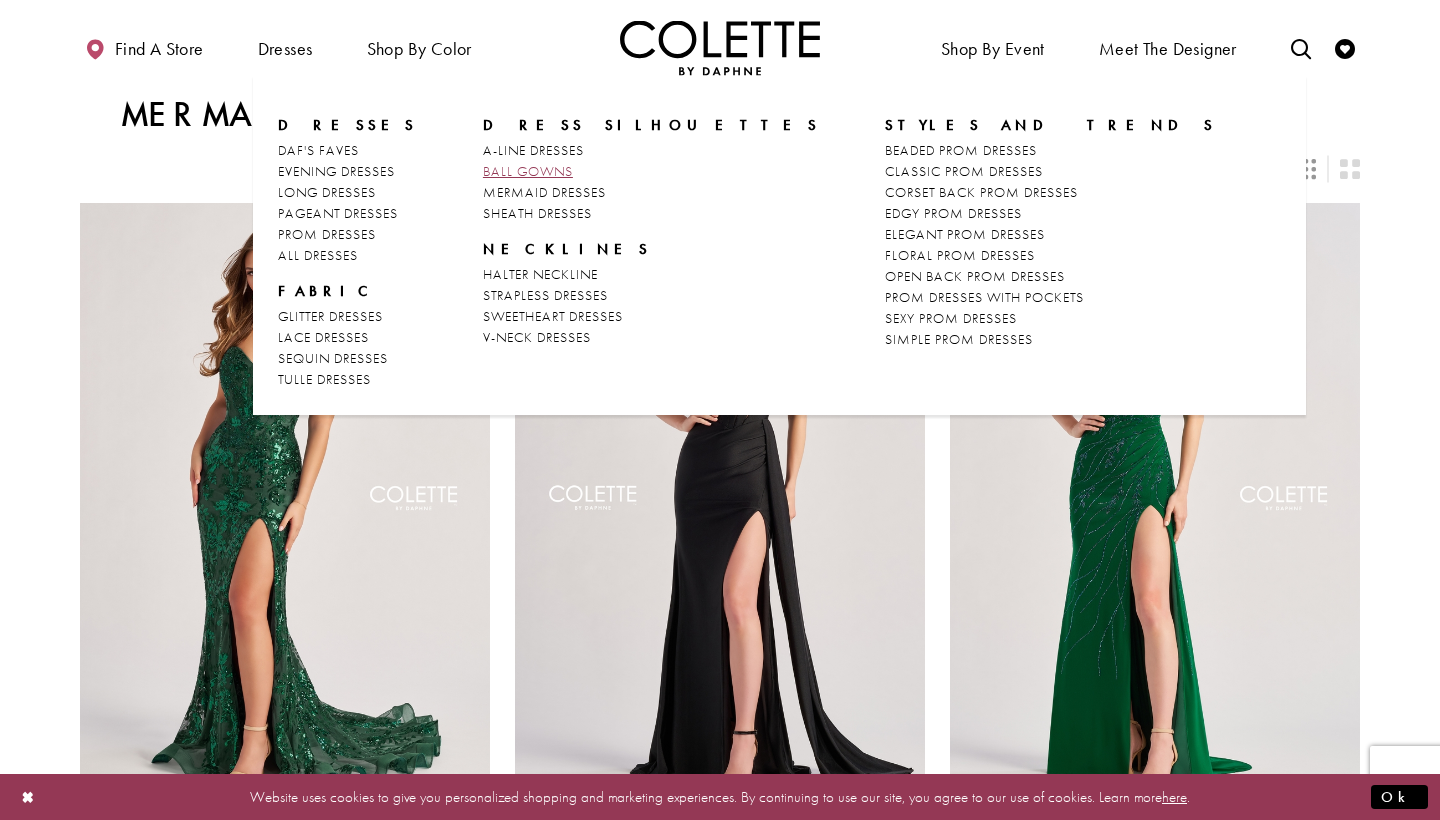 click on "BALL GOWNS" at bounding box center (528, 171) 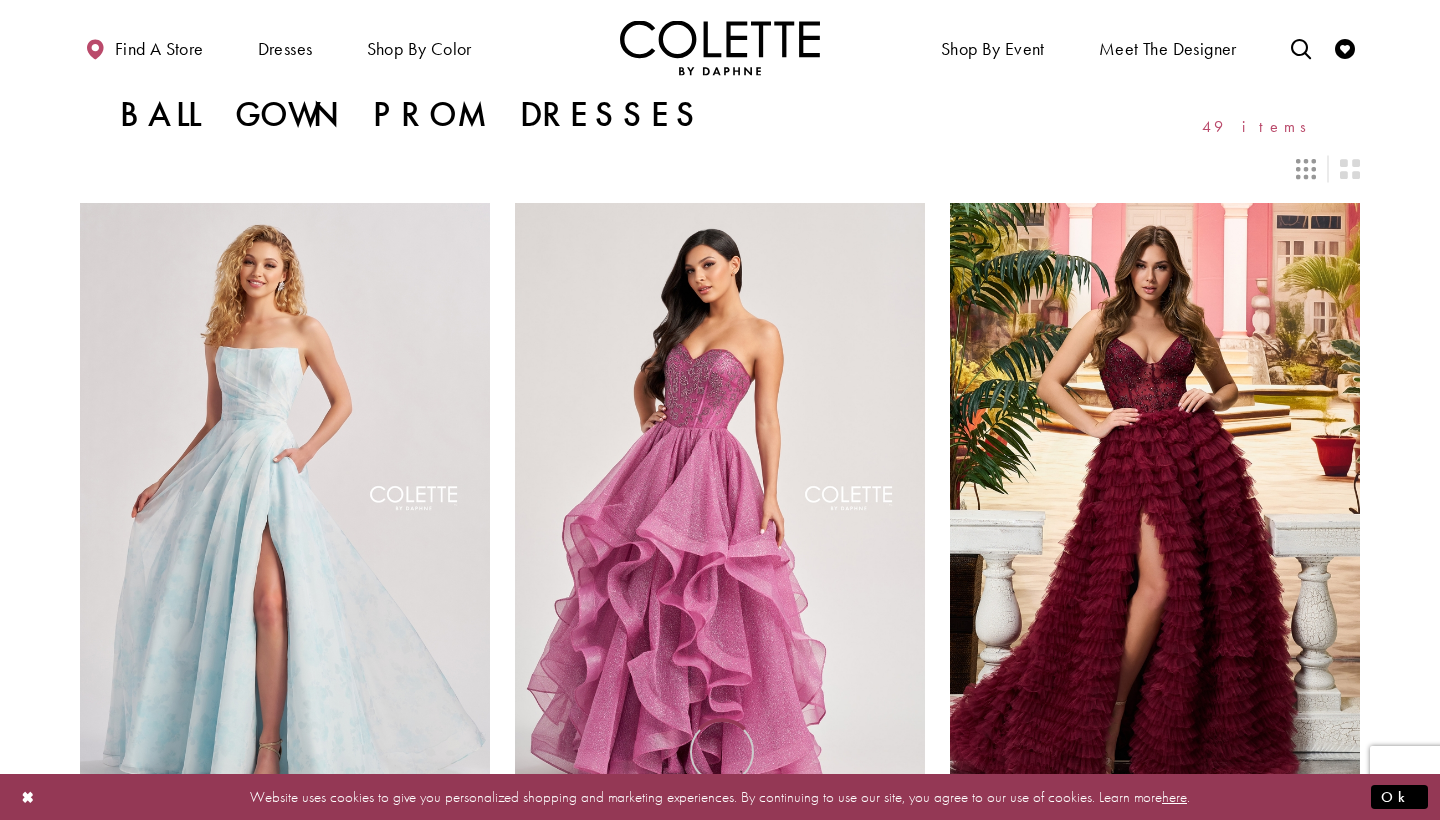 scroll, scrollTop: 0, scrollLeft: 0, axis: both 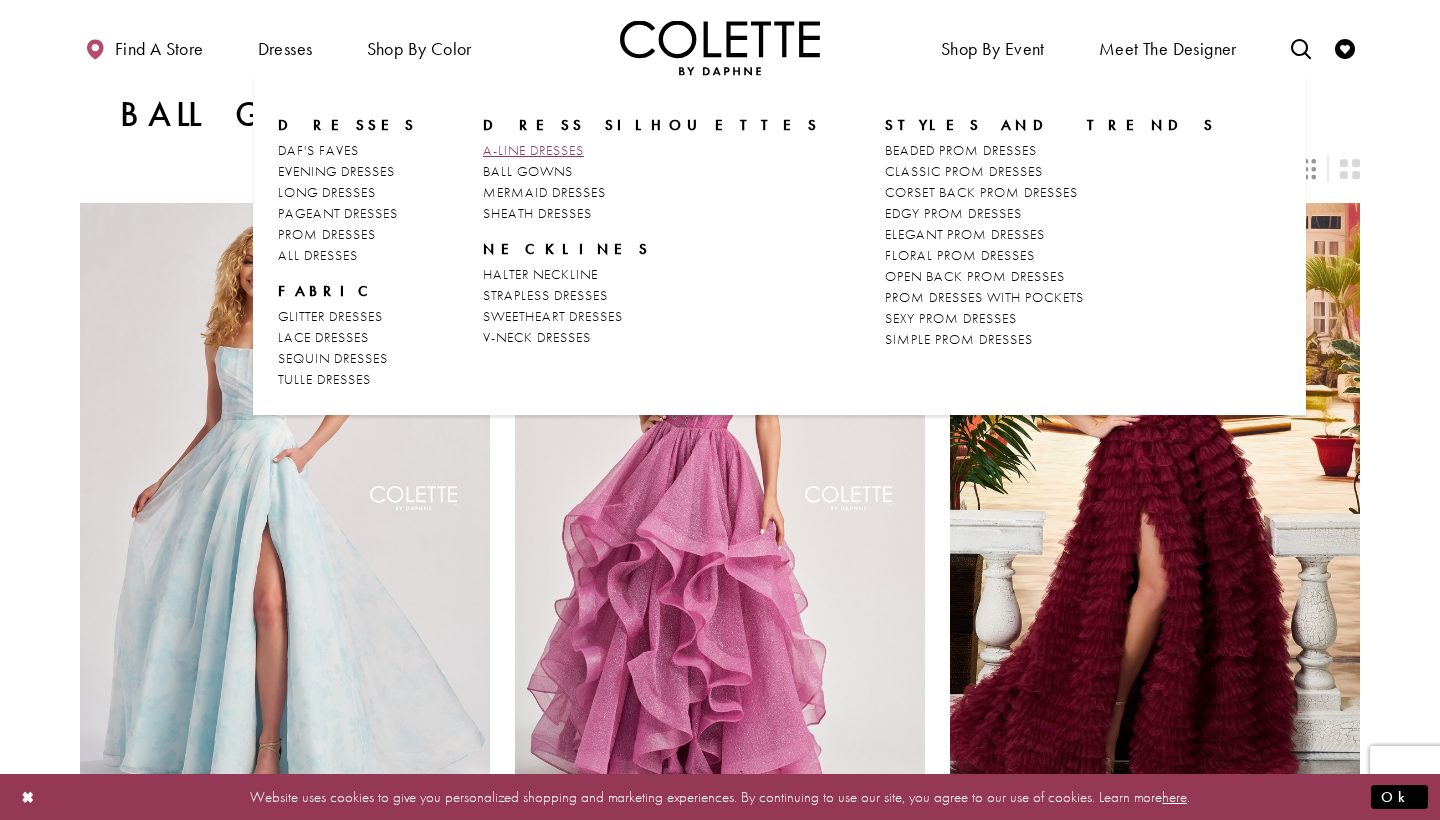 click on "A-LINE DRESSES" at bounding box center (533, 150) 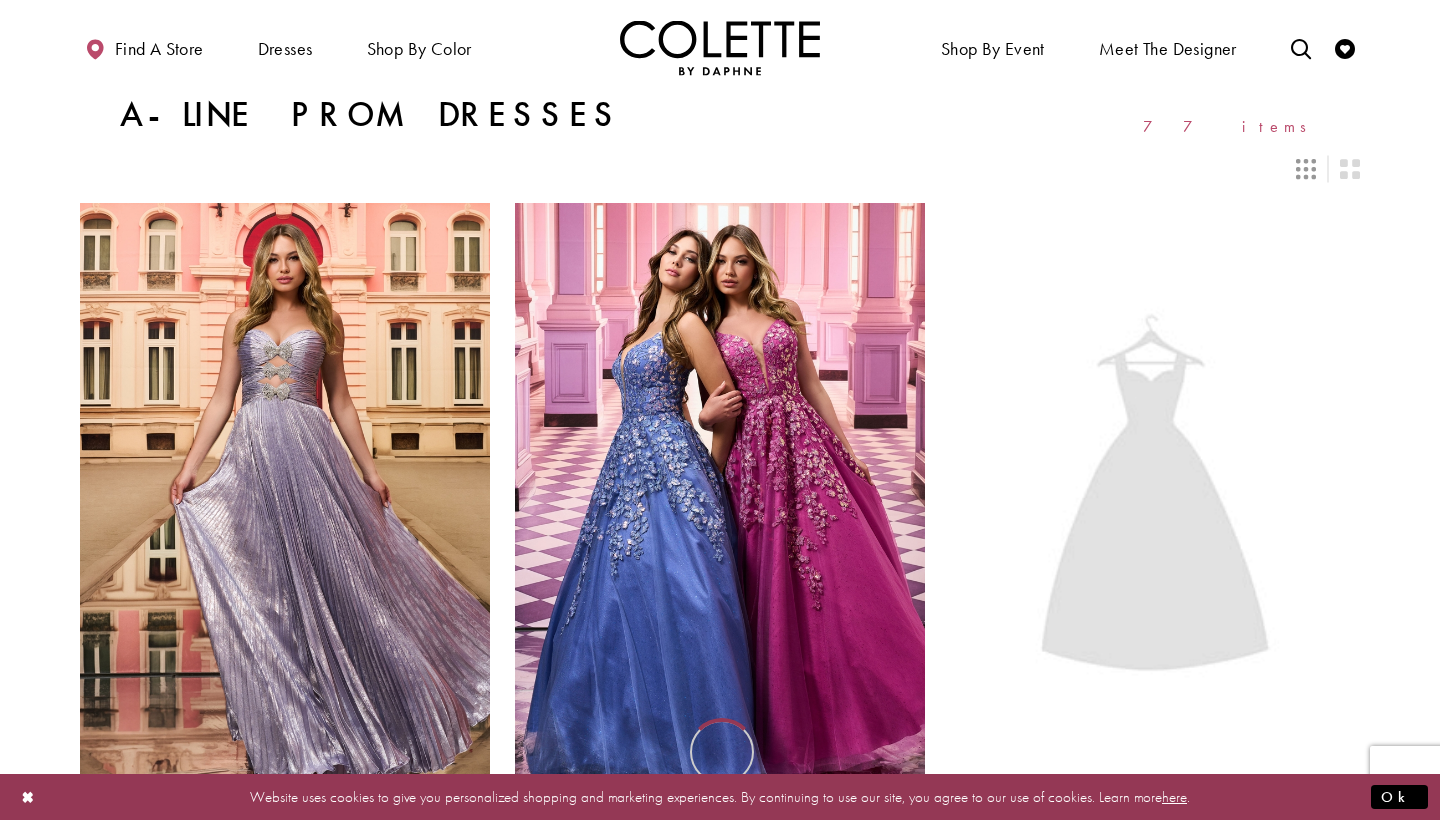 scroll, scrollTop: 0, scrollLeft: 0, axis: both 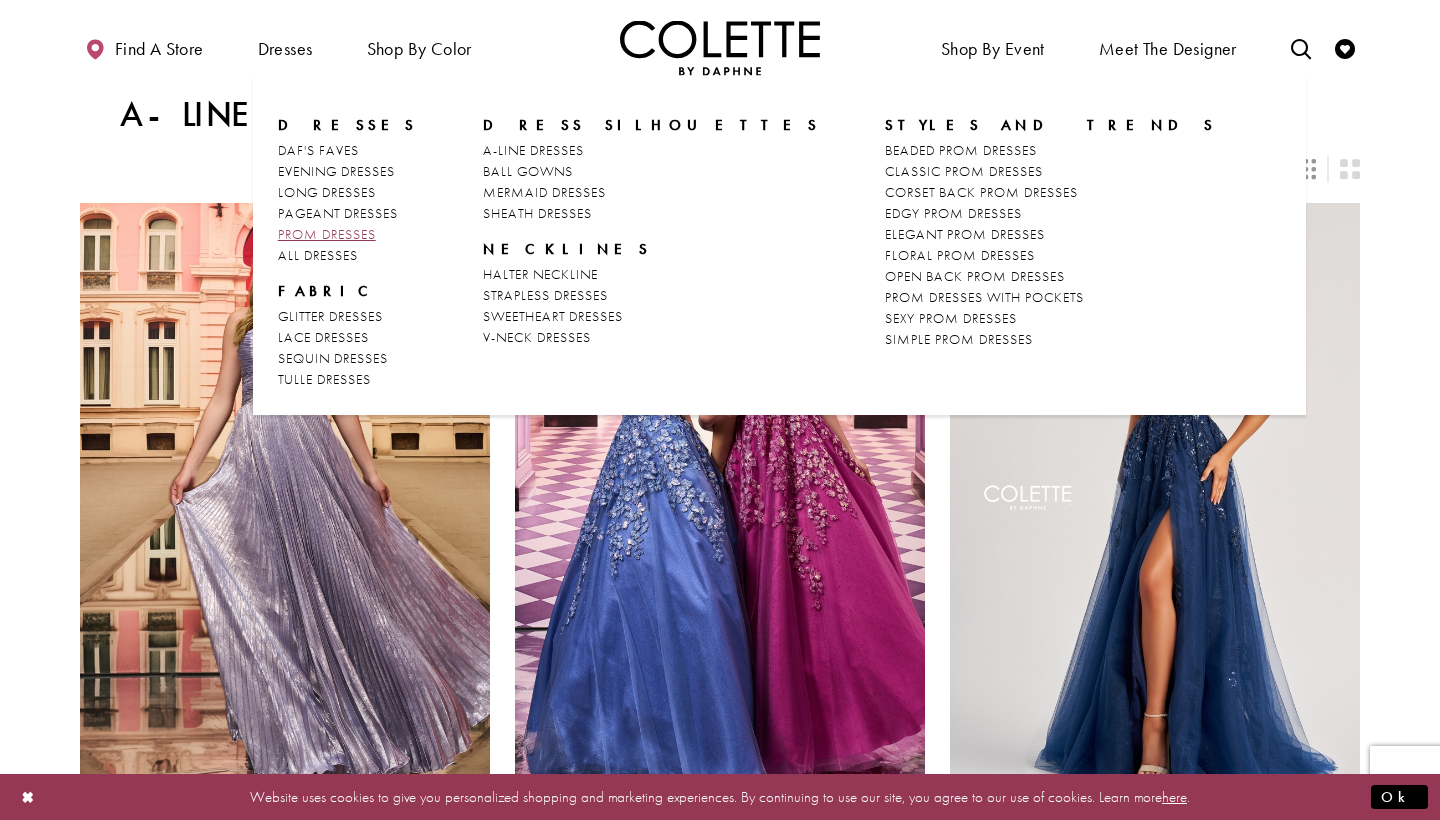 click on "PROM DRESSES" at bounding box center [327, 234] 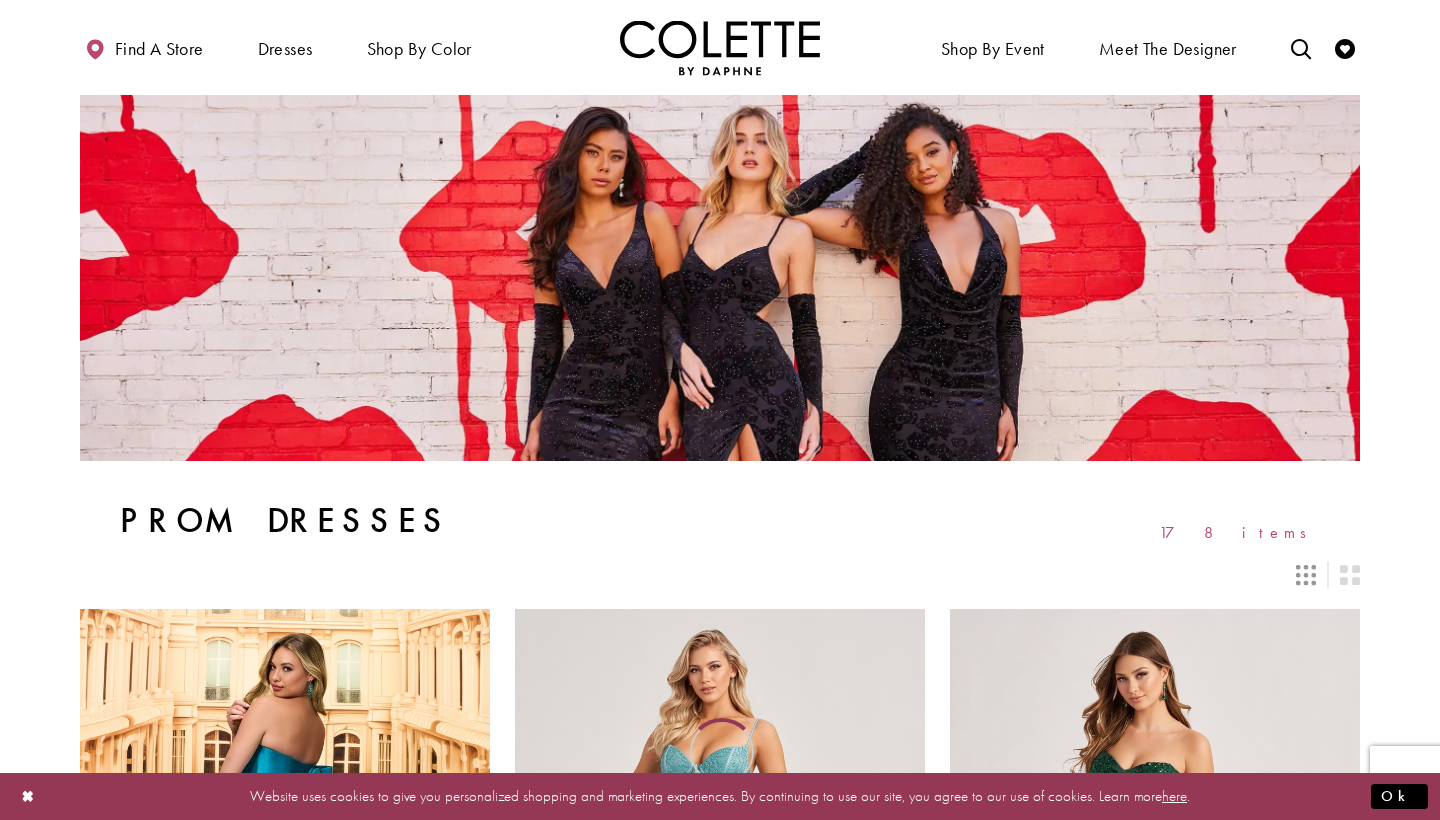 scroll, scrollTop: 0, scrollLeft: 0, axis: both 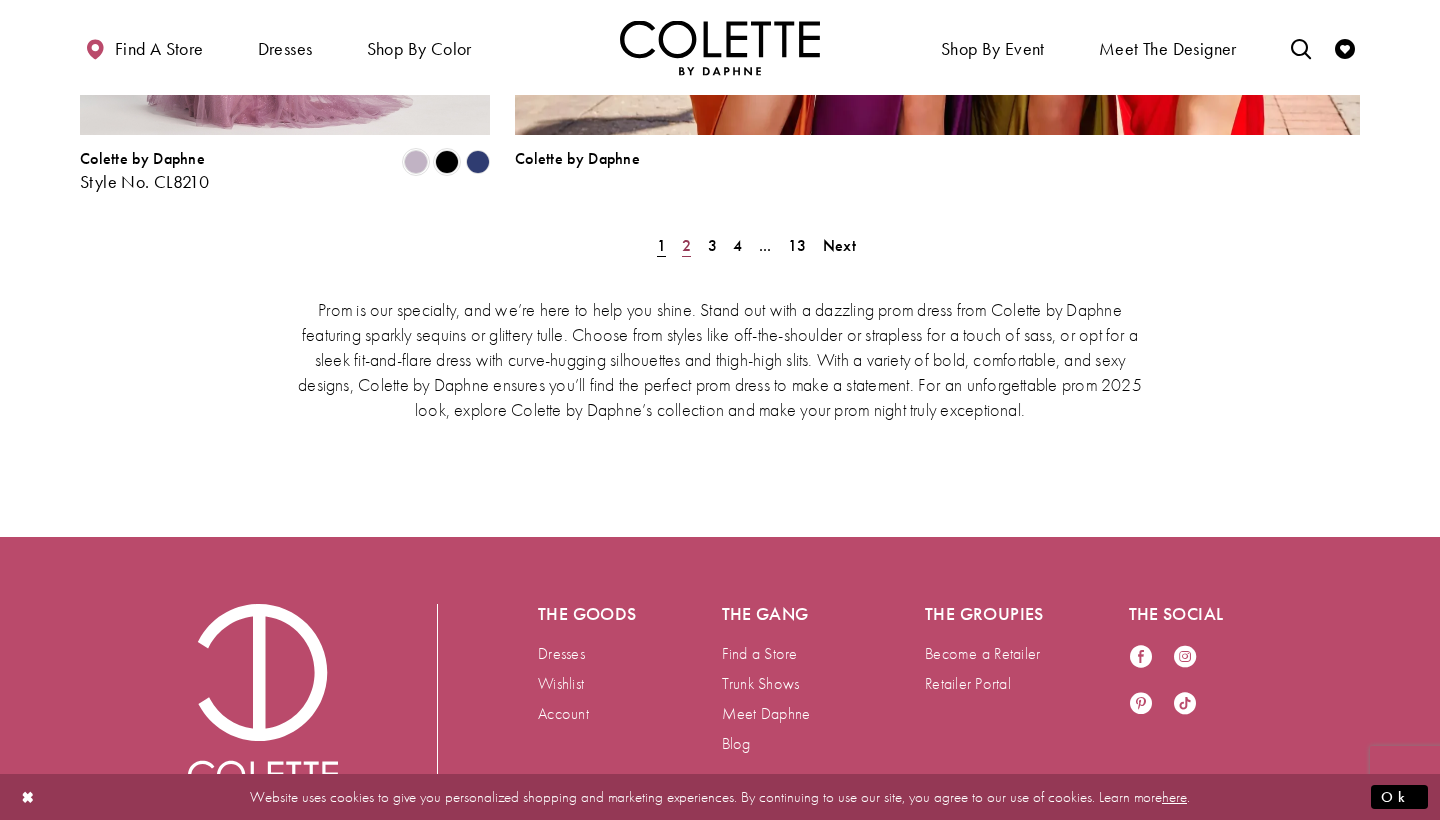click on "2" at bounding box center (686, 245) 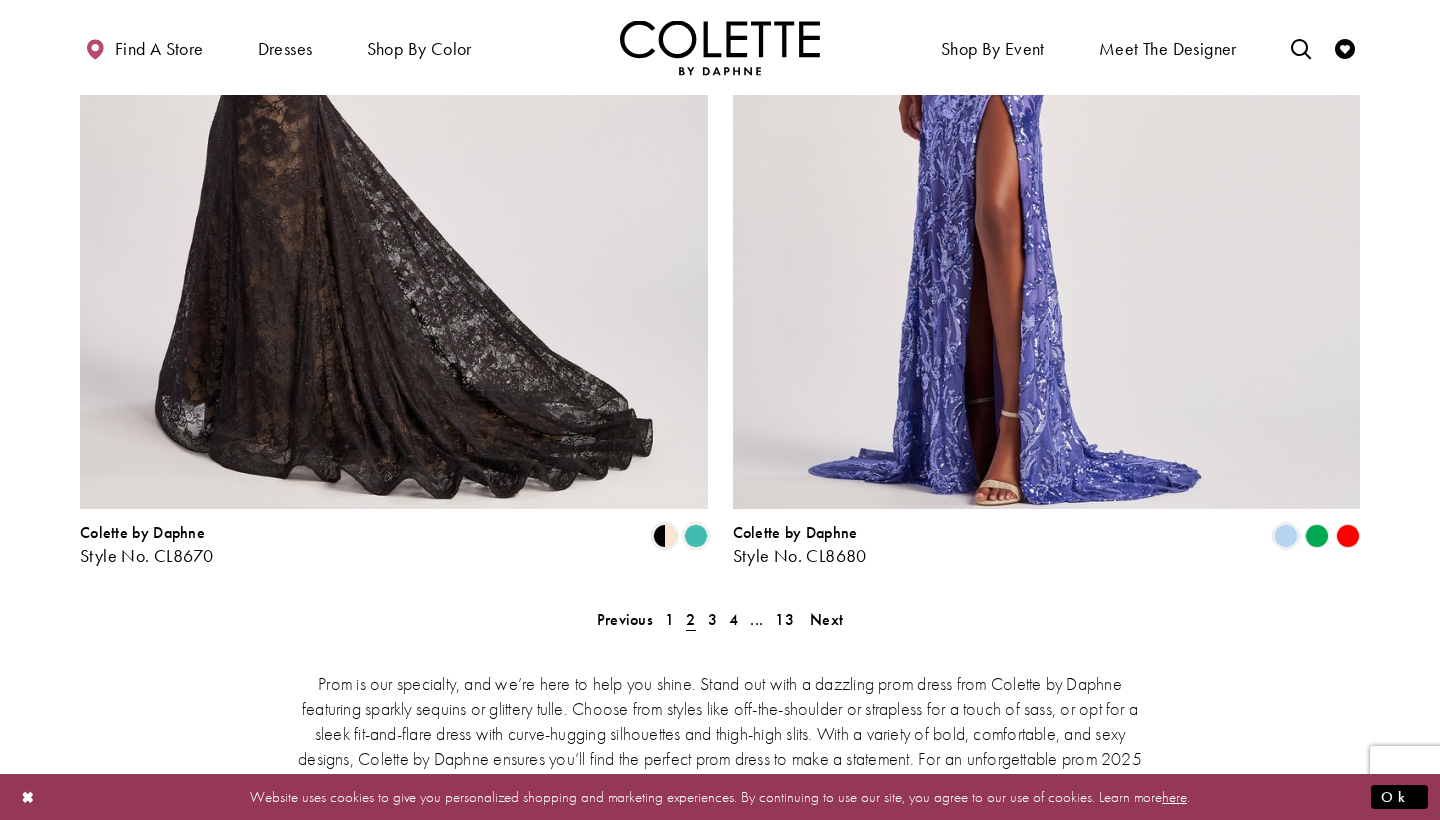 scroll, scrollTop: 3888, scrollLeft: 0, axis: vertical 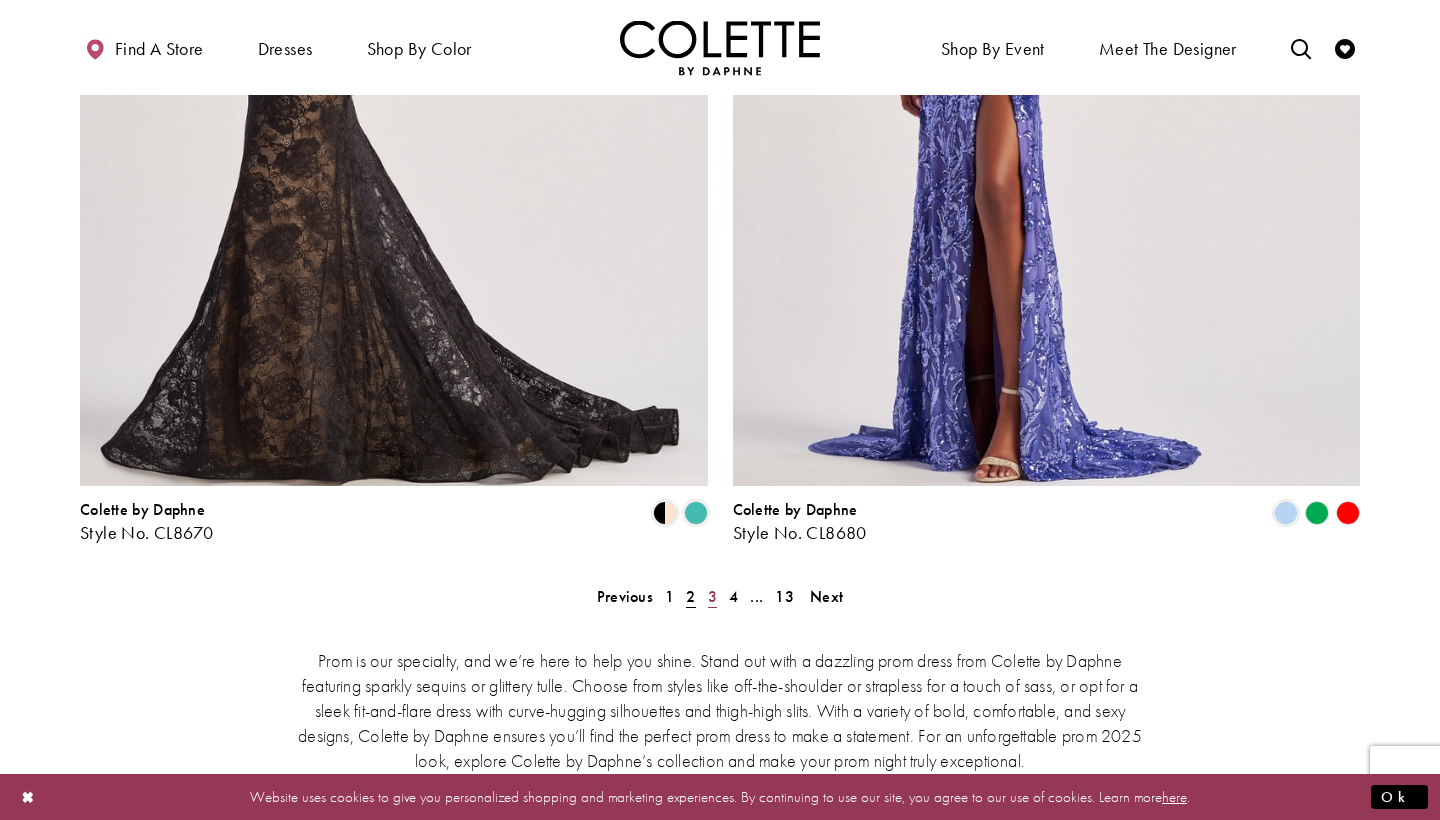 click on "3" at bounding box center [712, 596] 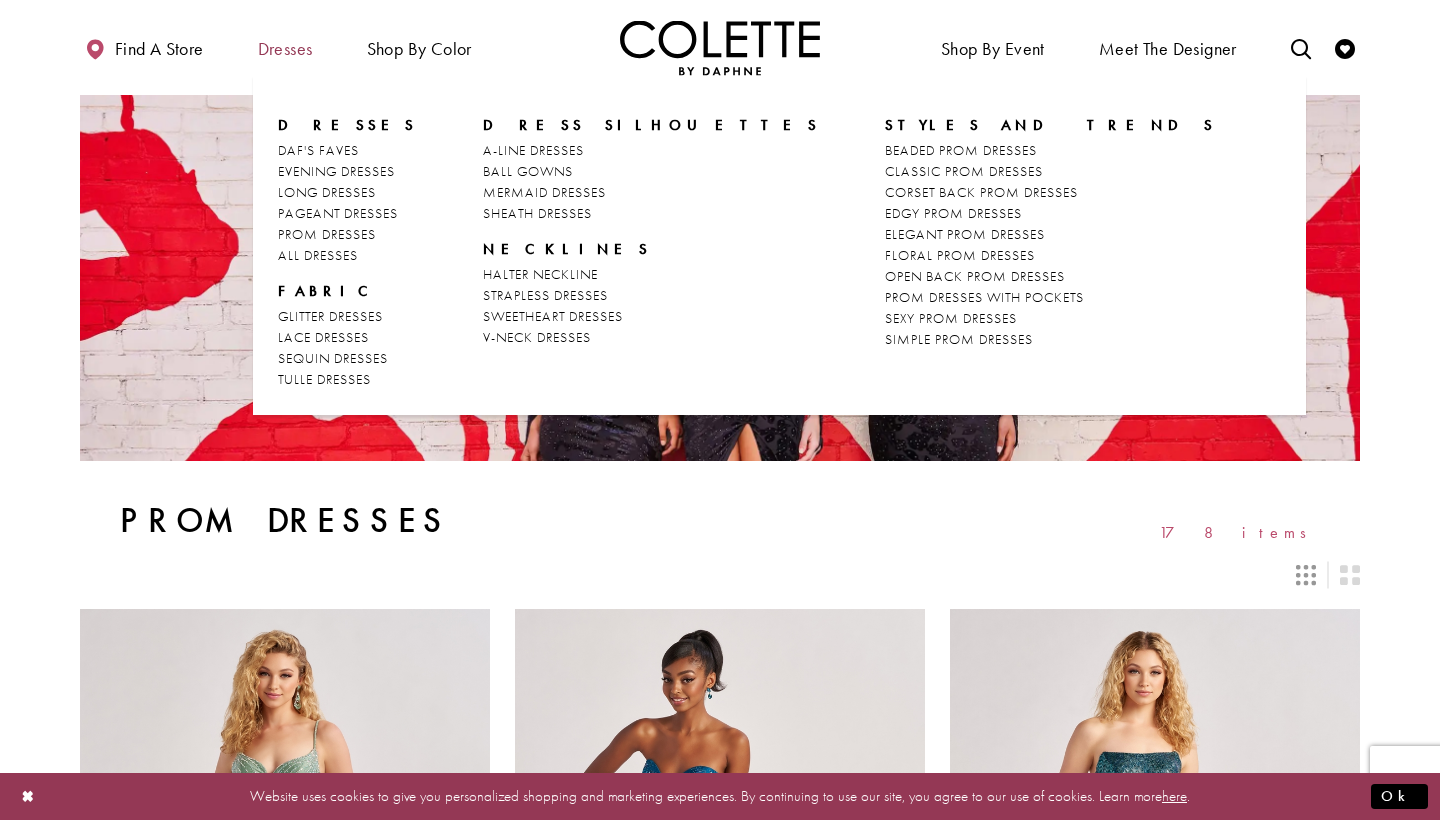 scroll, scrollTop: 0, scrollLeft: 0, axis: both 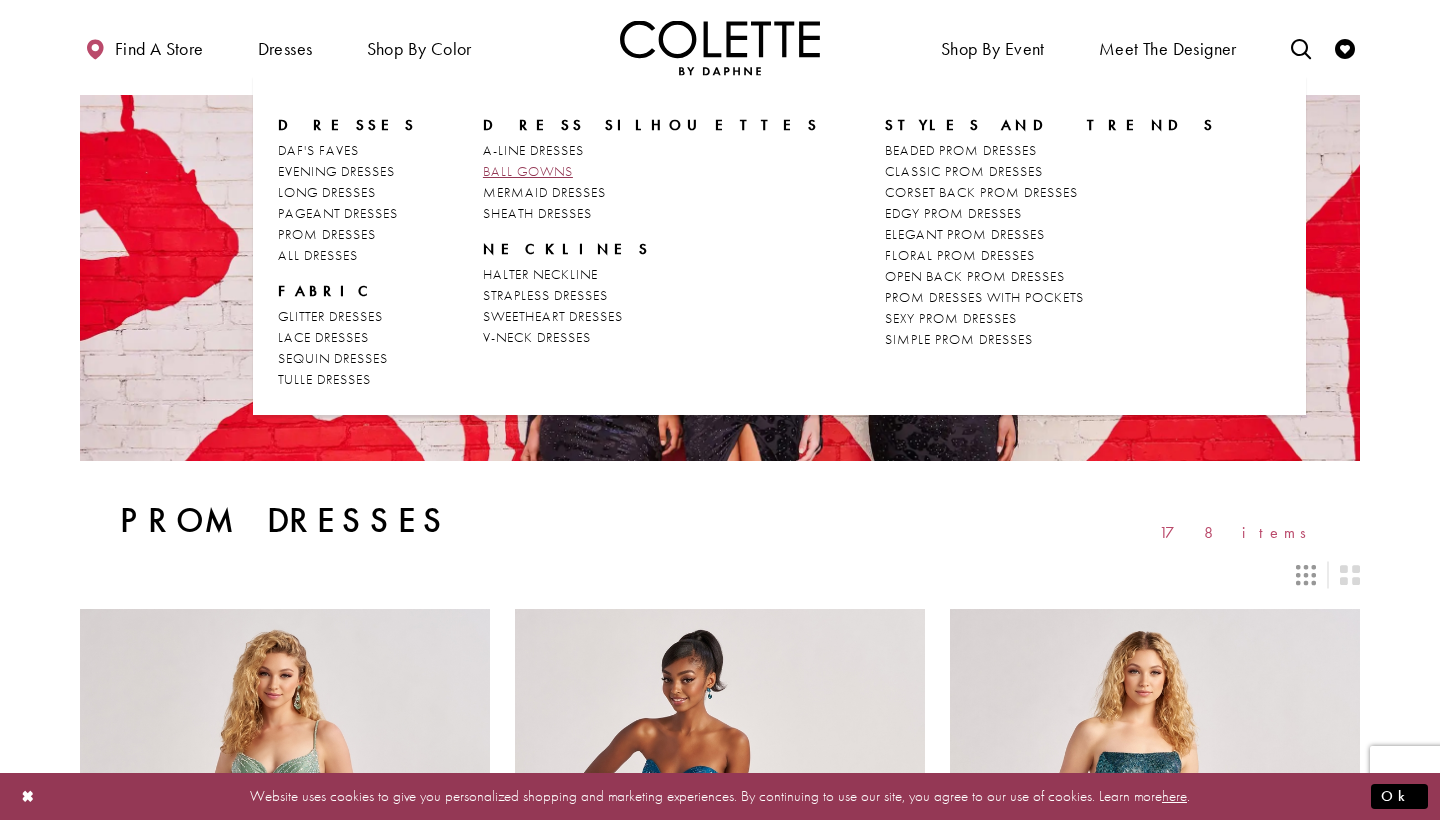 click on "BALL GOWNS" at bounding box center (528, 171) 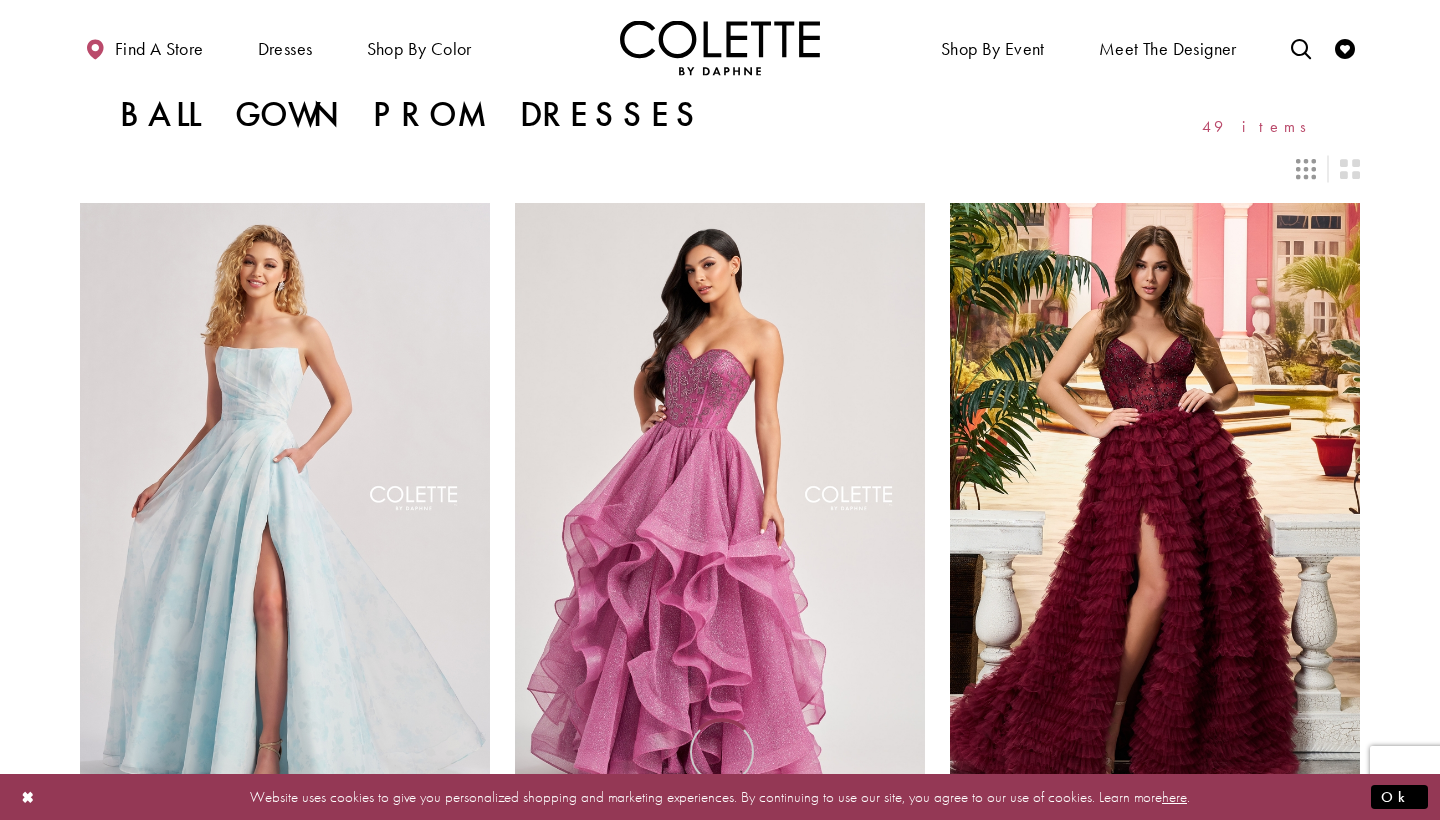 scroll, scrollTop: 0, scrollLeft: 0, axis: both 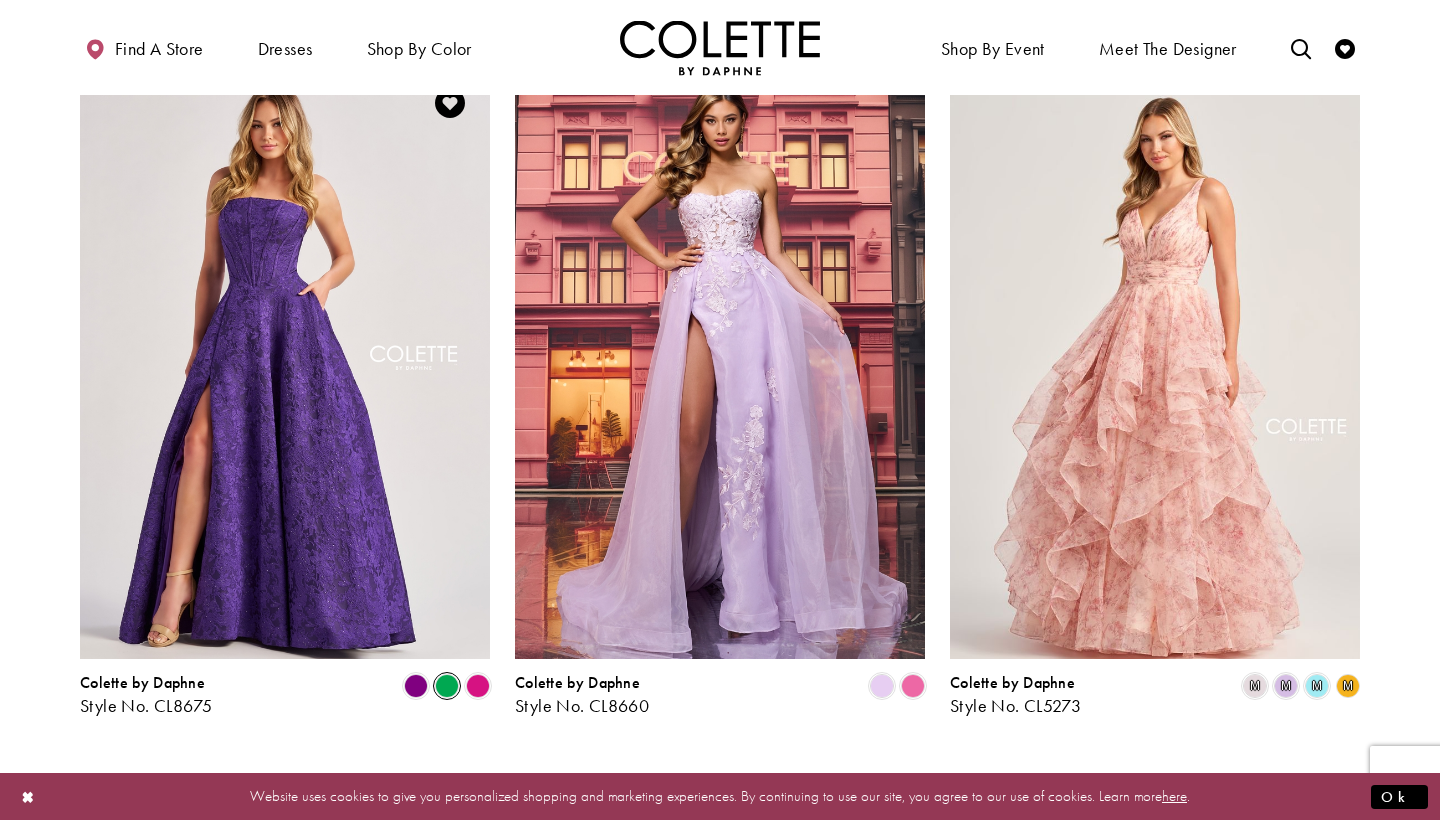 click at bounding box center [447, 686] 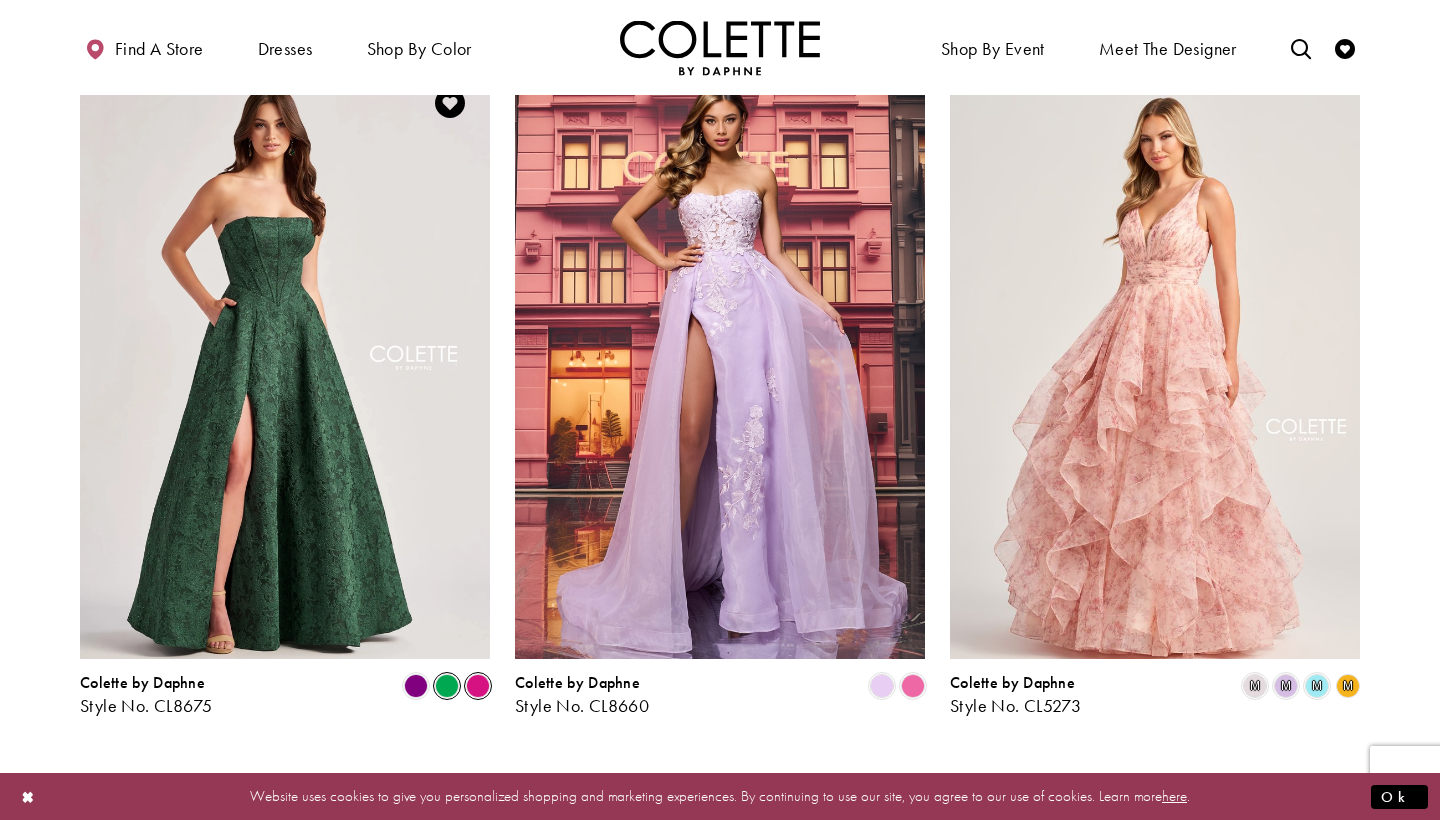 click at bounding box center [478, 686] 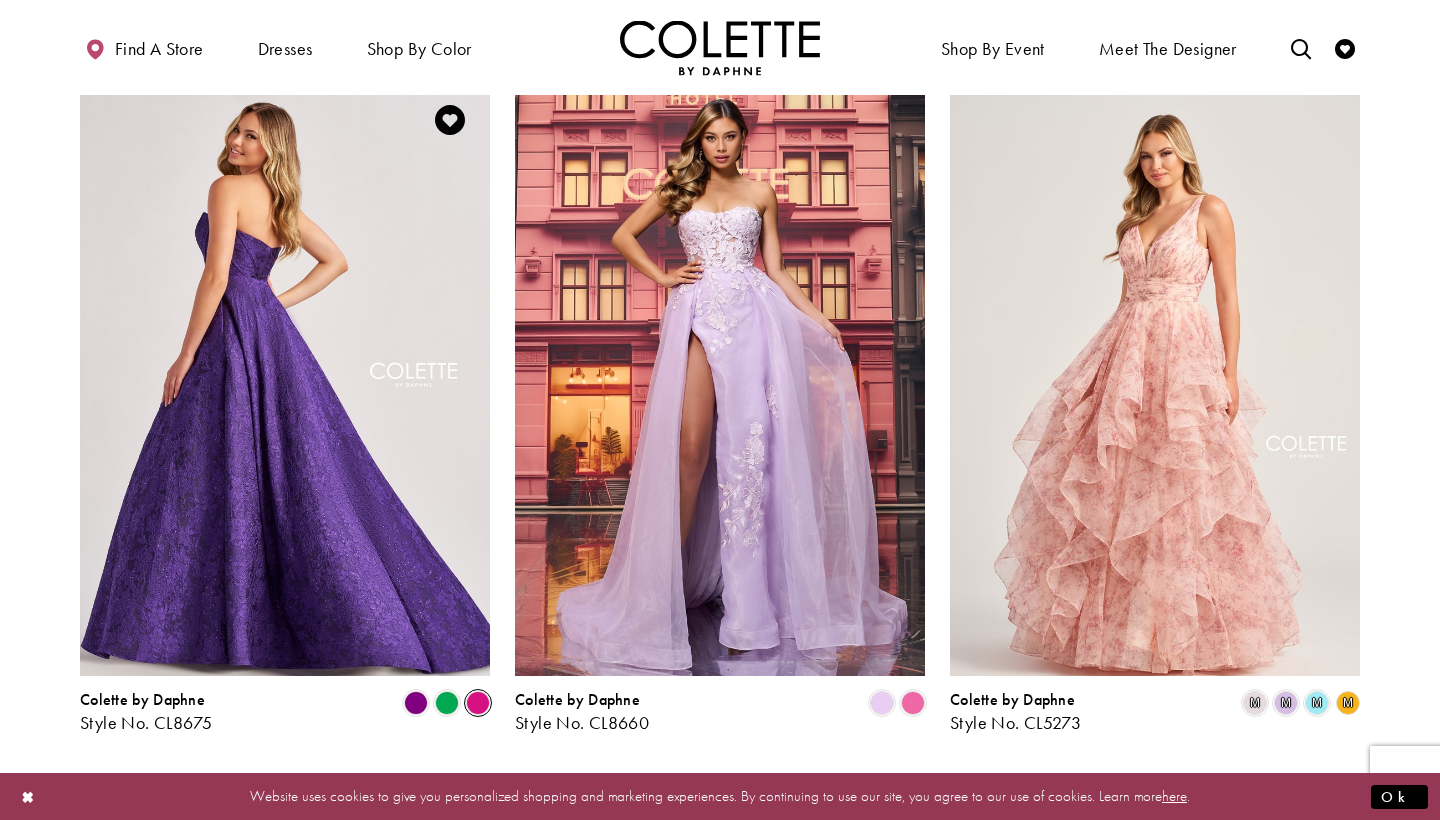 scroll, scrollTop: 1550, scrollLeft: 0, axis: vertical 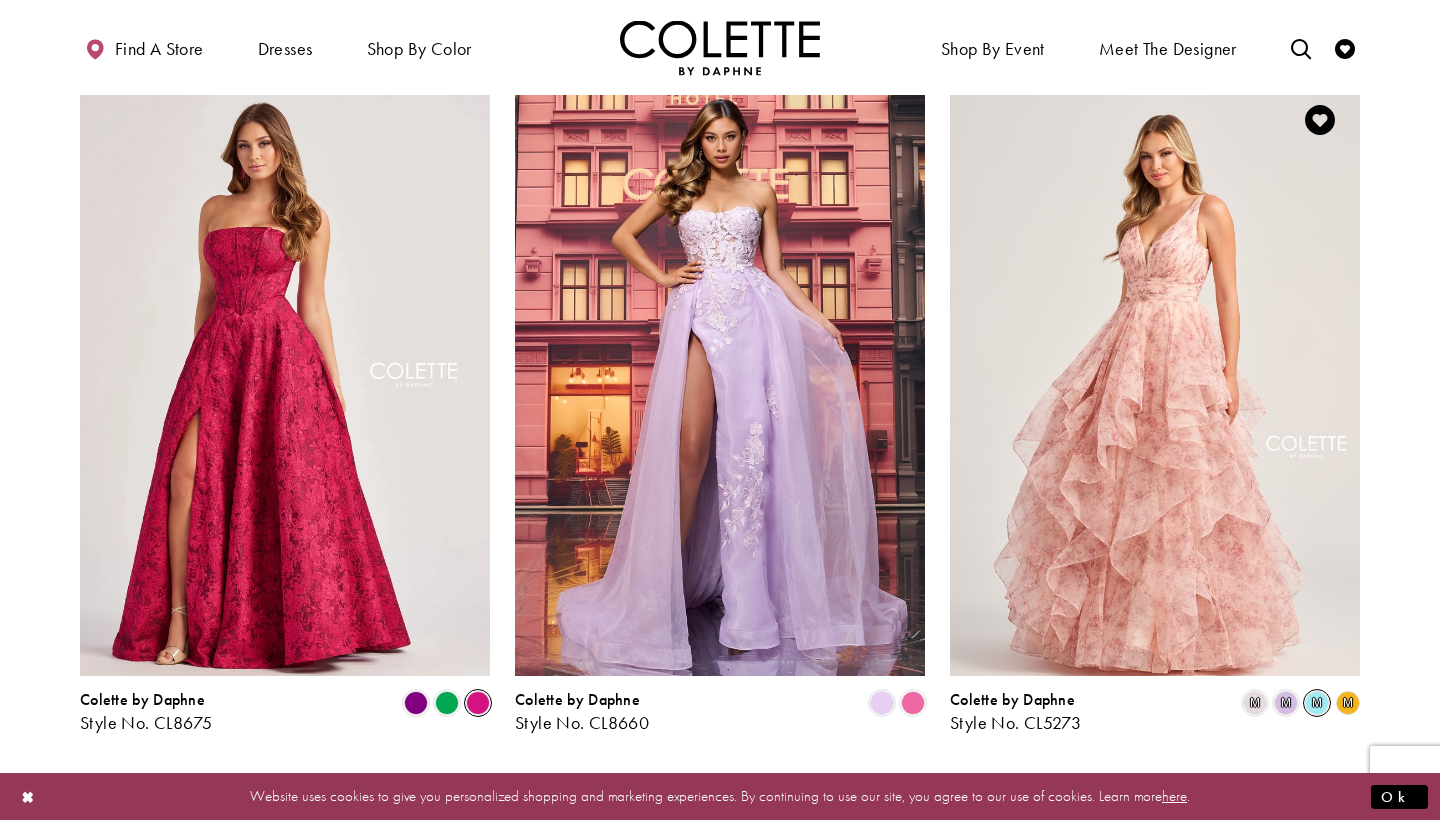 click on "m" at bounding box center (1317, 703) 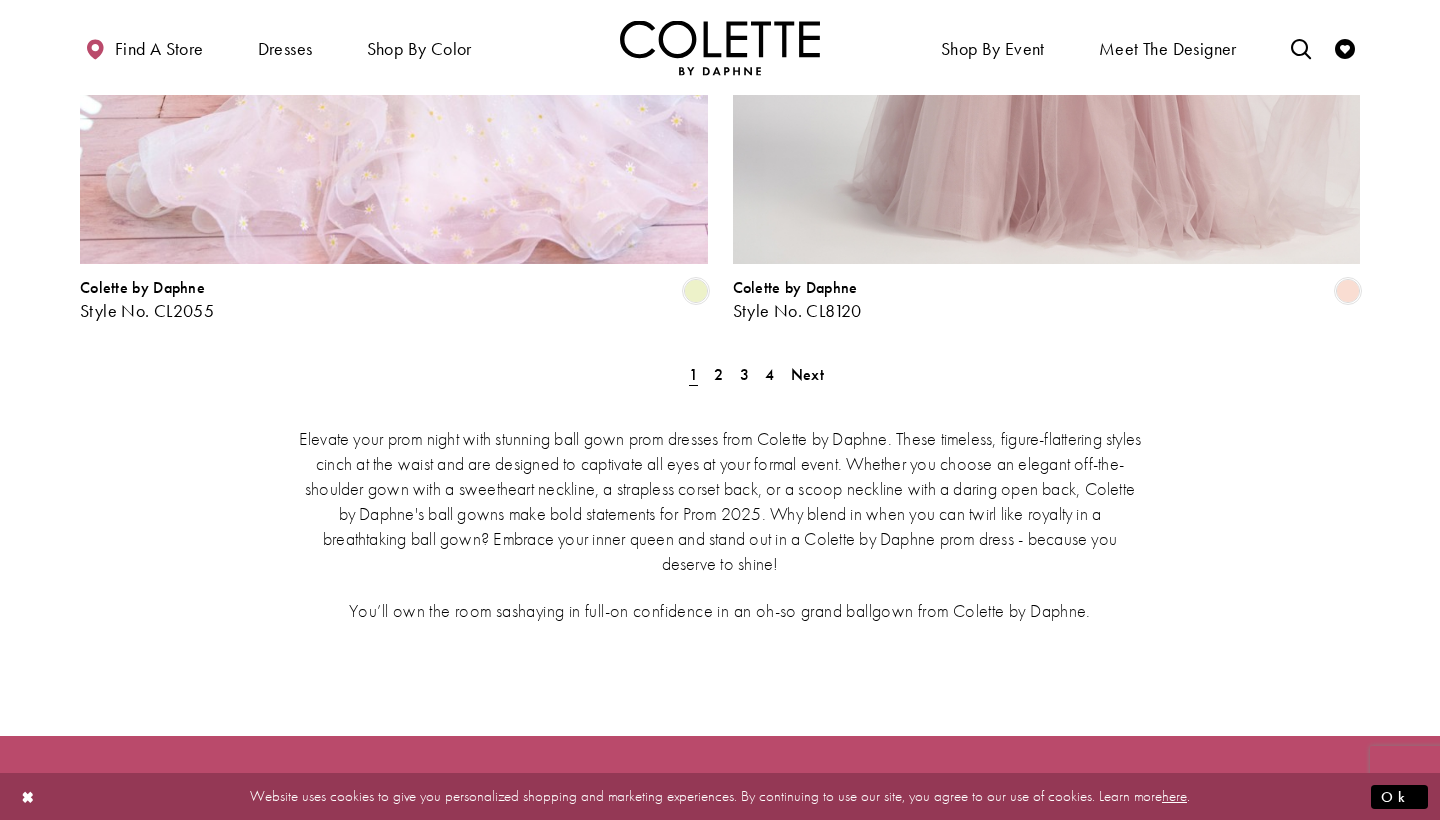 scroll, scrollTop: 3834, scrollLeft: 0, axis: vertical 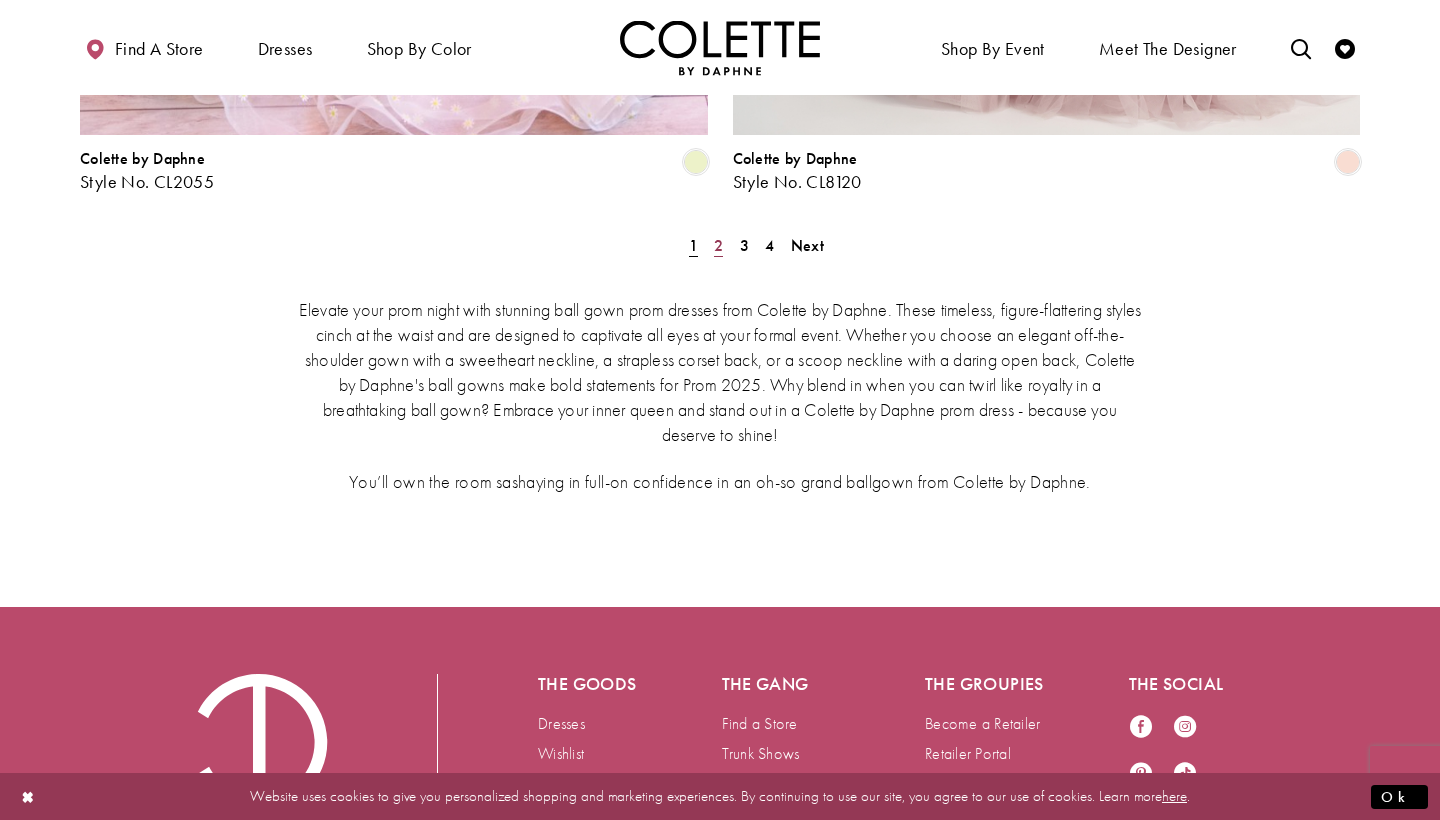 click on "2" at bounding box center (718, 245) 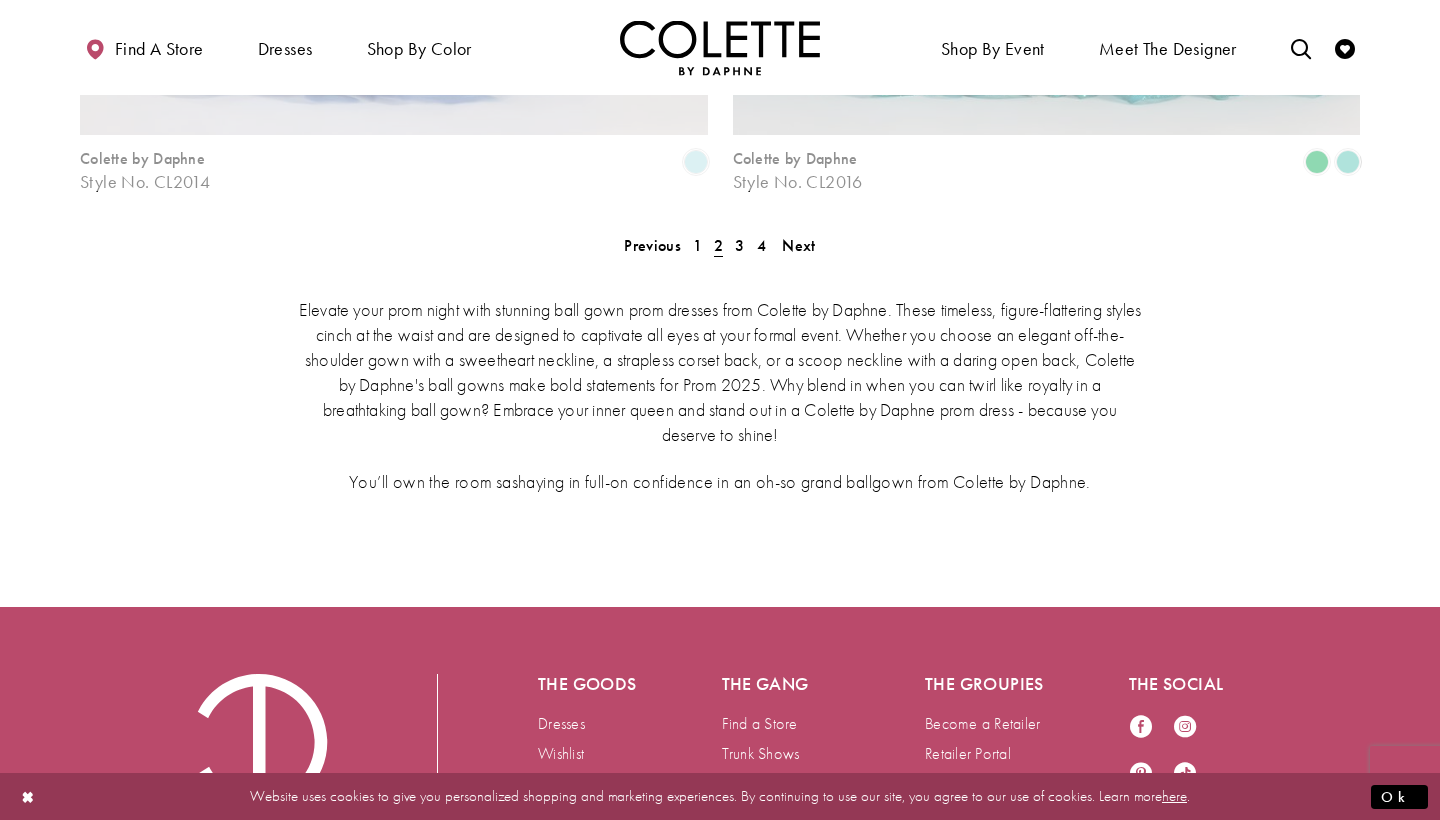 scroll, scrollTop: 107, scrollLeft: 0, axis: vertical 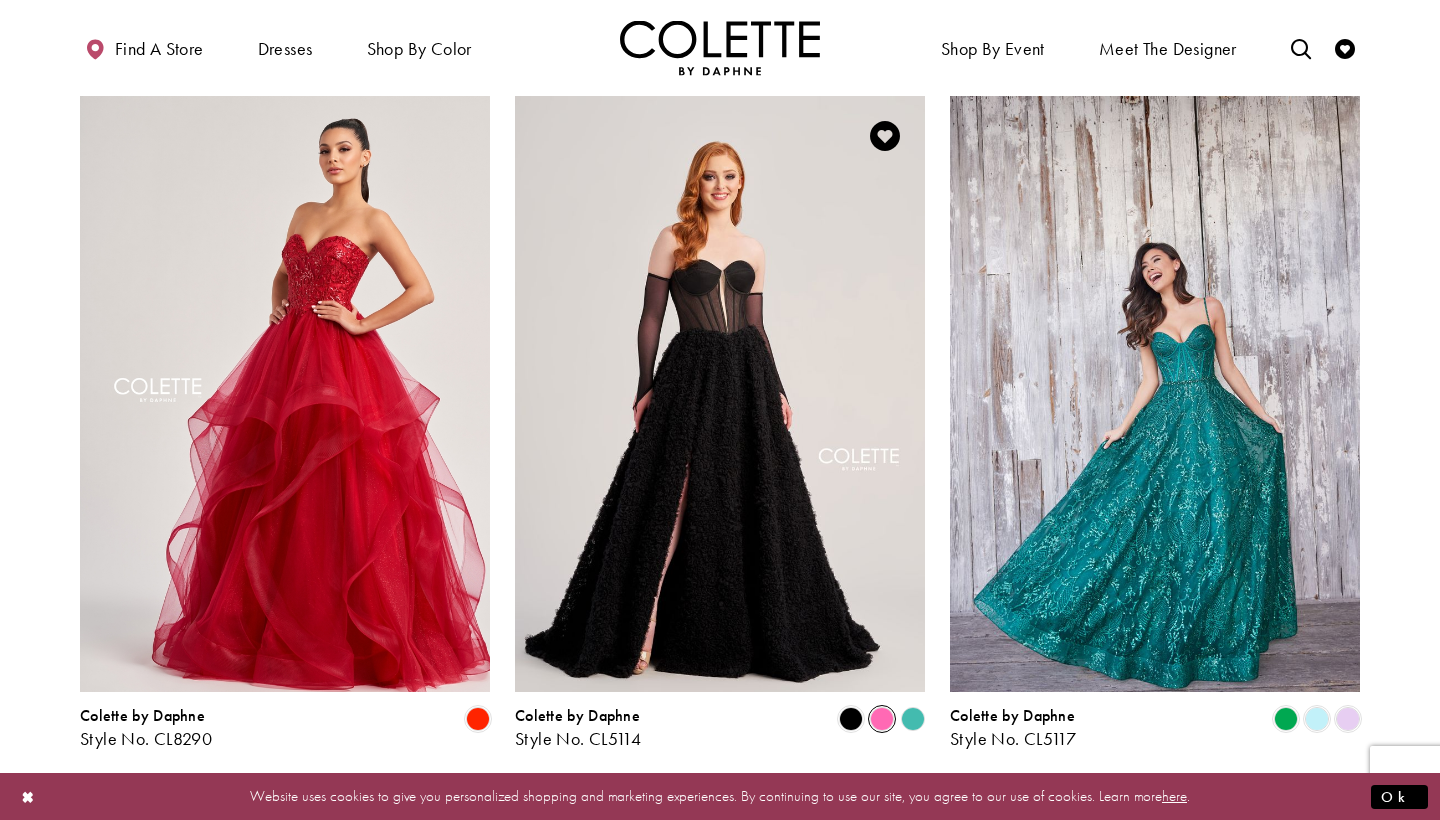 click at bounding box center (882, 719) 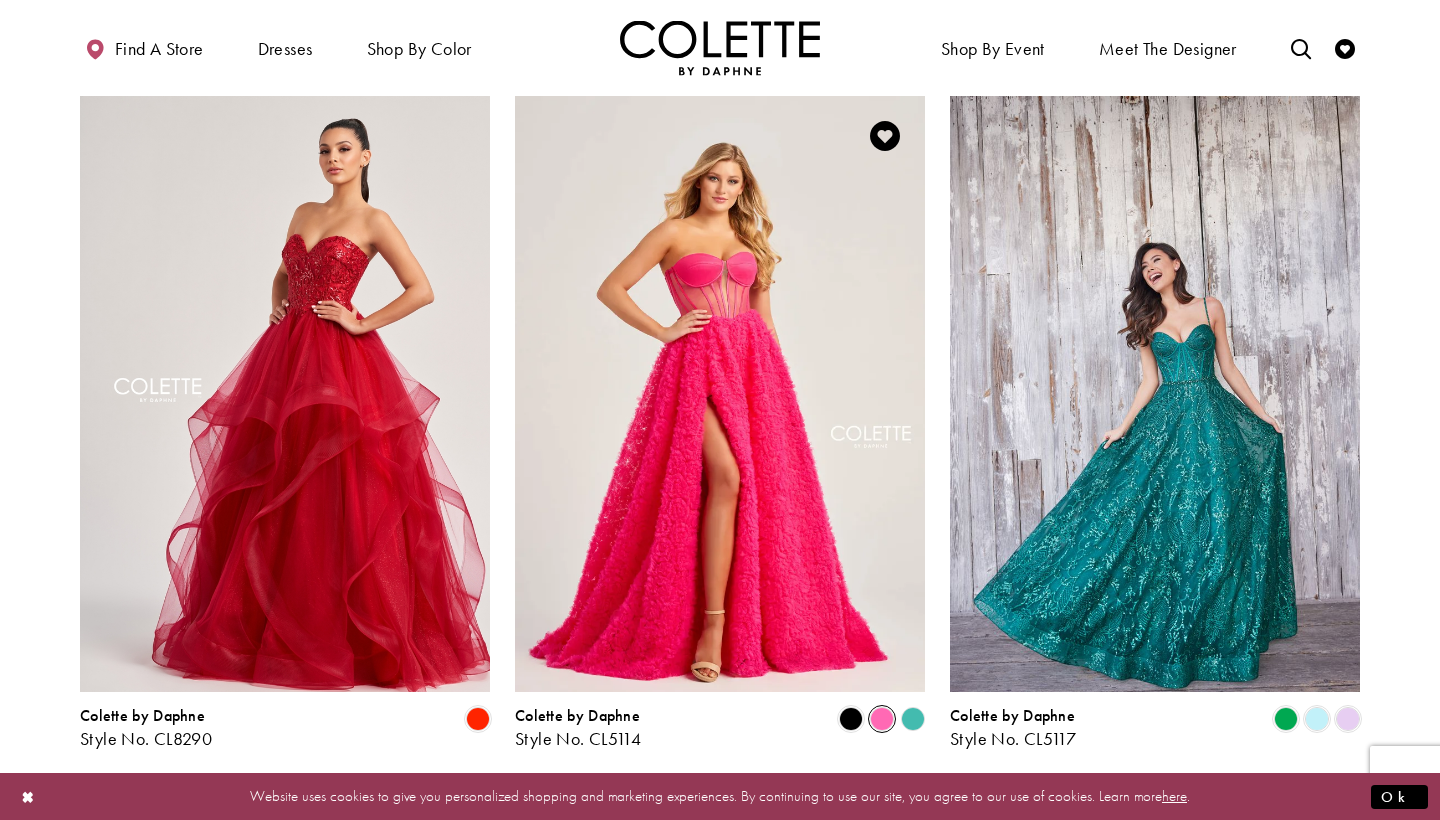 click 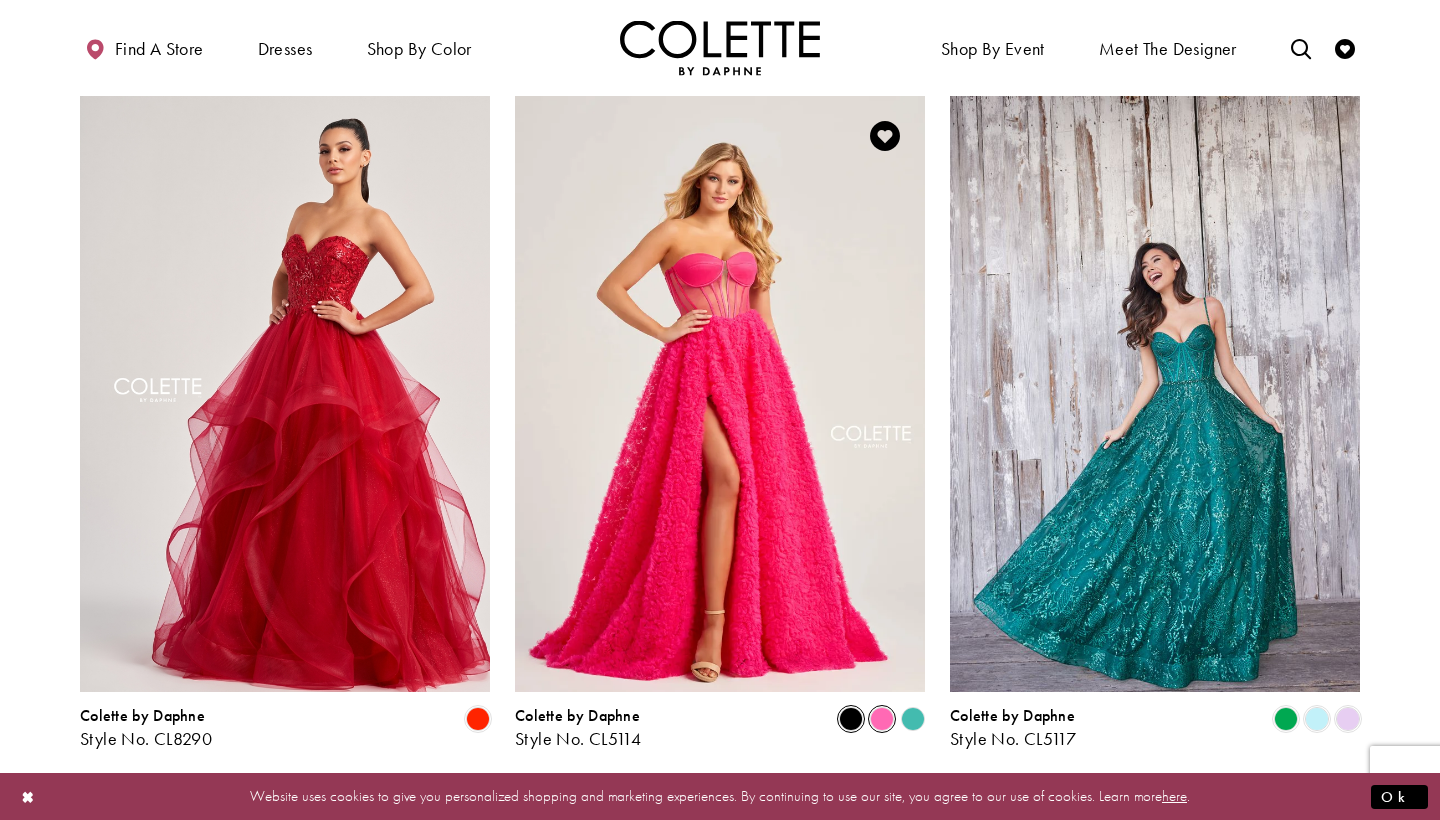 click at bounding box center (851, 719) 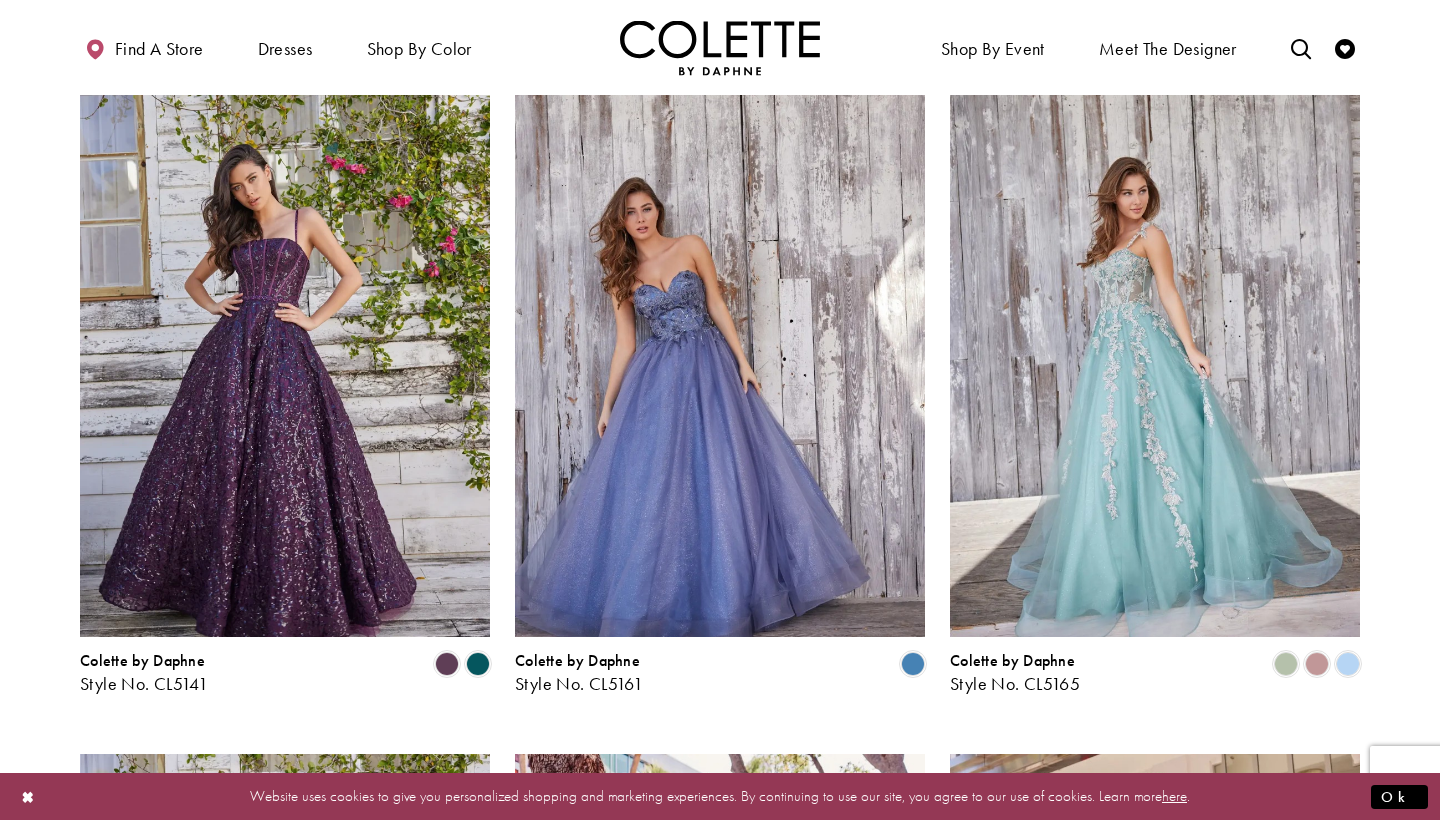 scroll, scrollTop: 876, scrollLeft: 0, axis: vertical 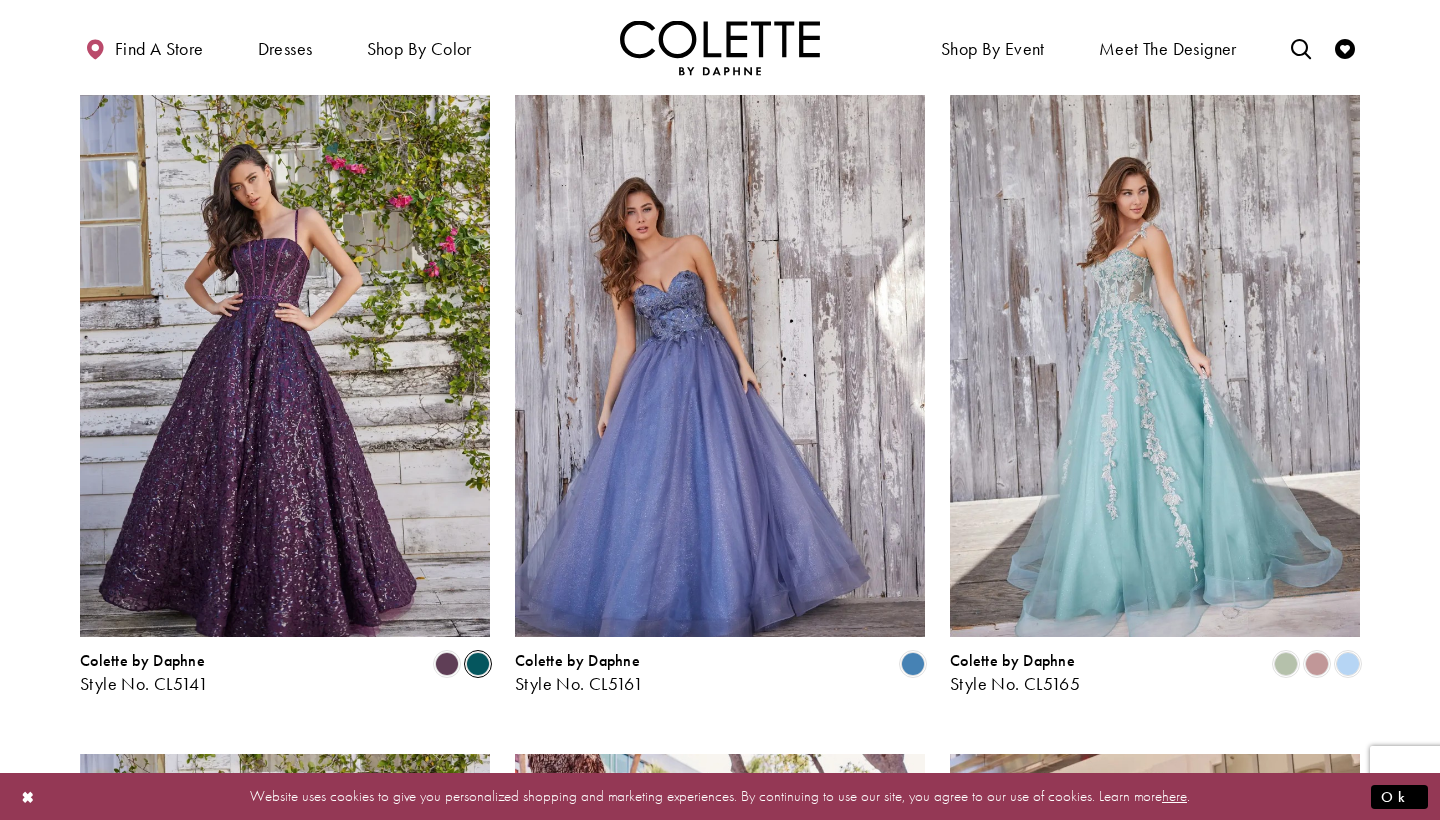 click at bounding box center [478, 664] 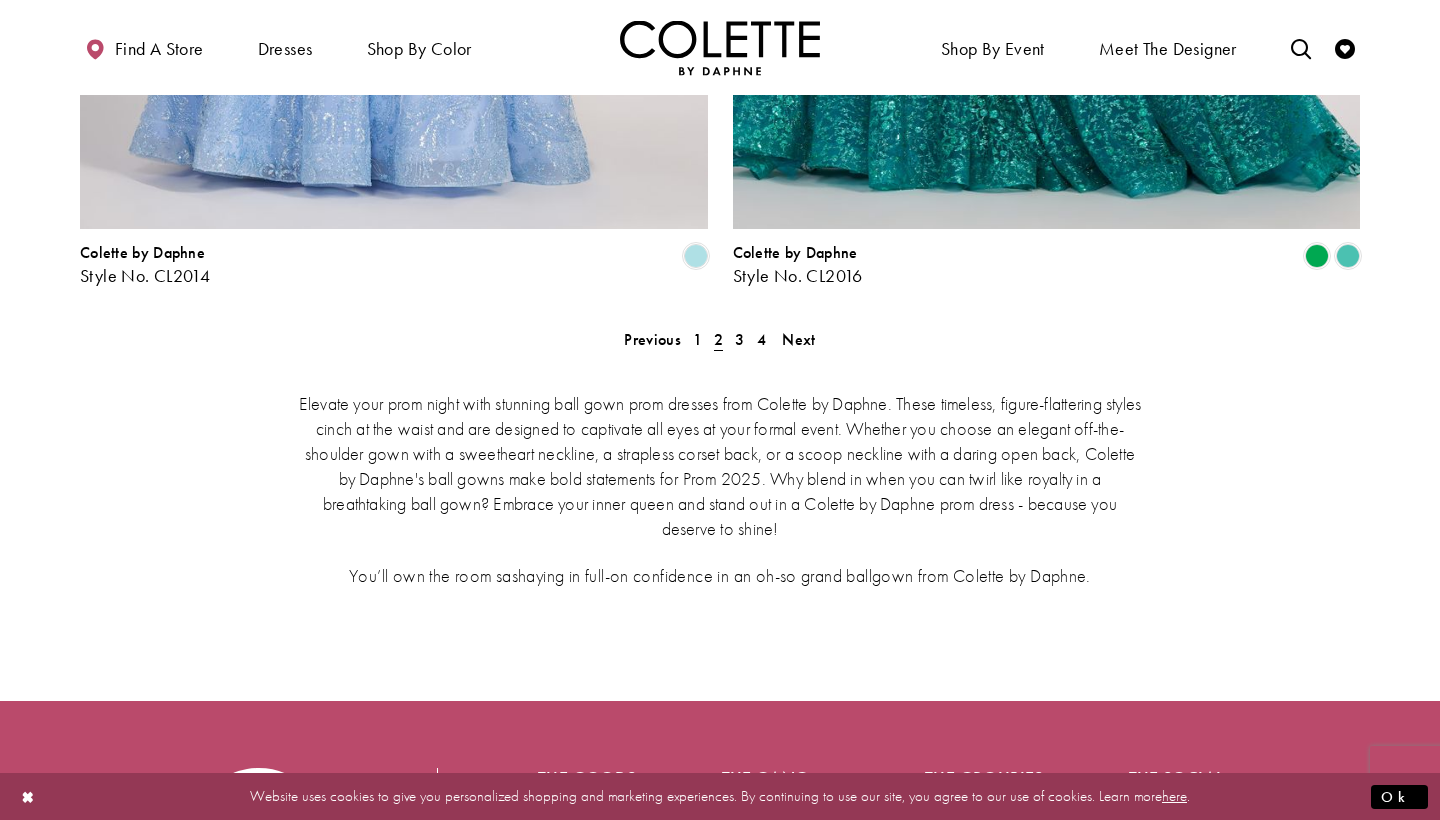 scroll, scrollTop: 3834, scrollLeft: 0, axis: vertical 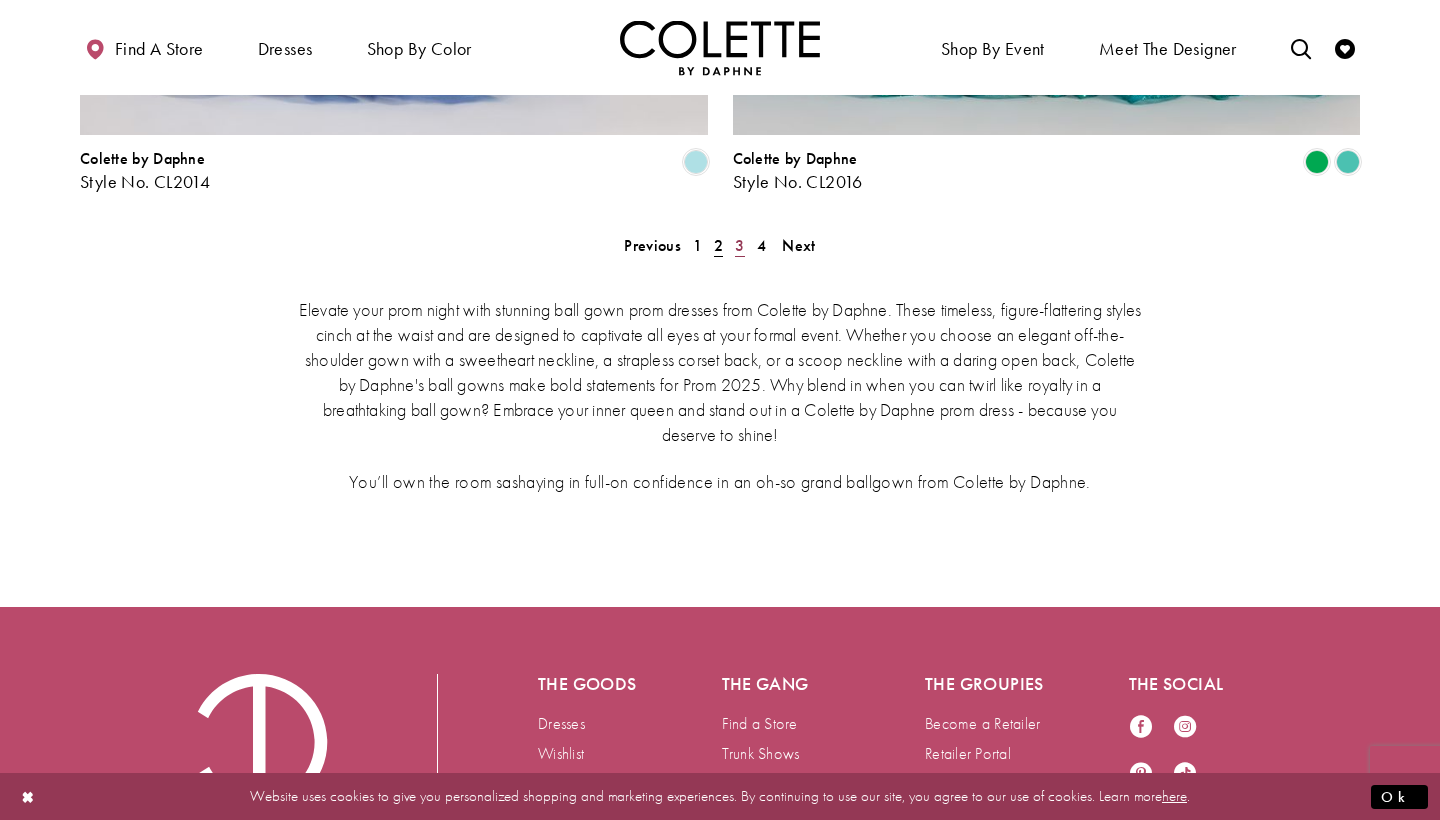 click on "3" at bounding box center [739, 245] 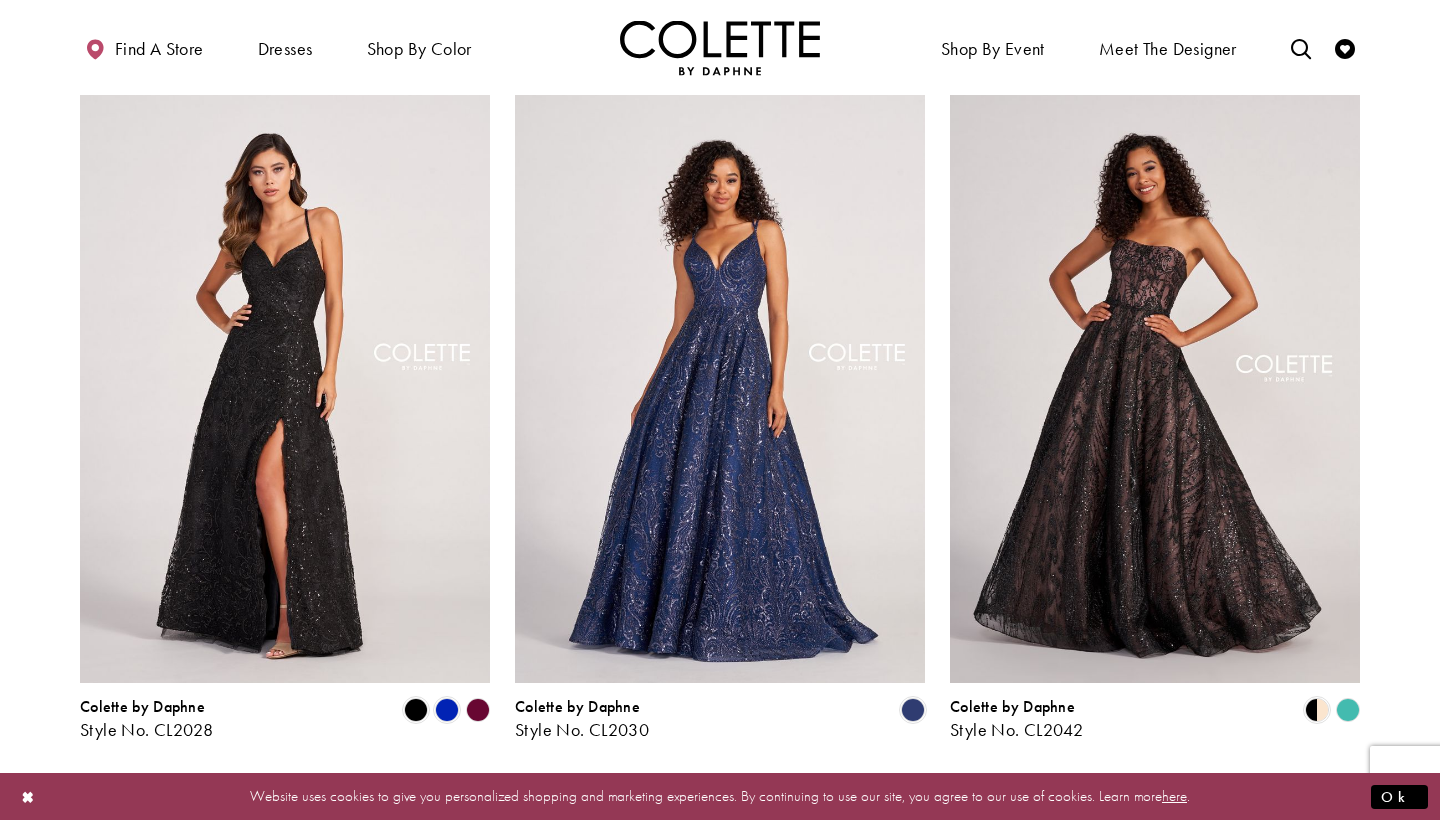 scroll, scrollTop: 1622, scrollLeft: 0, axis: vertical 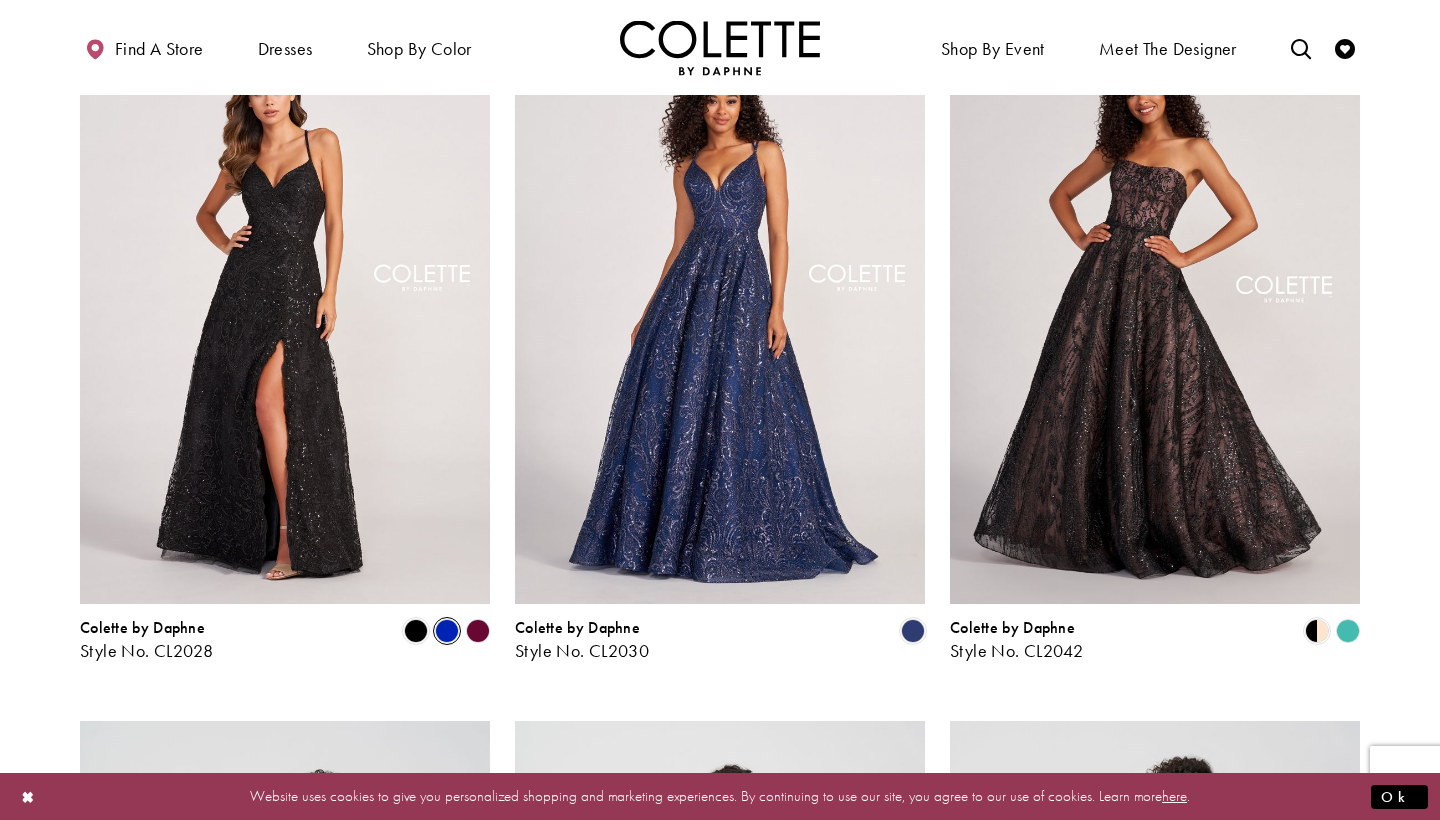 click at bounding box center (447, 631) 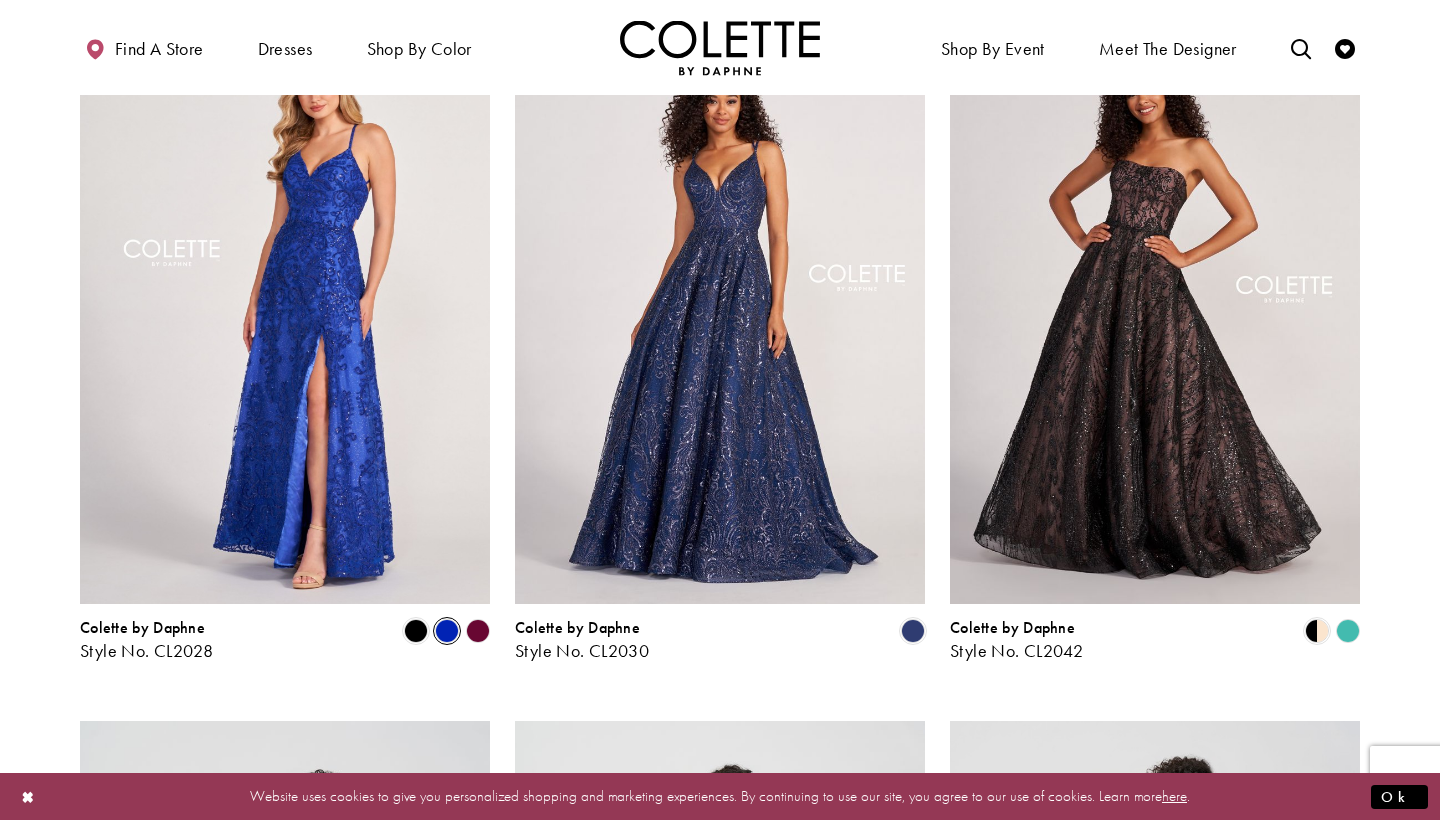 click 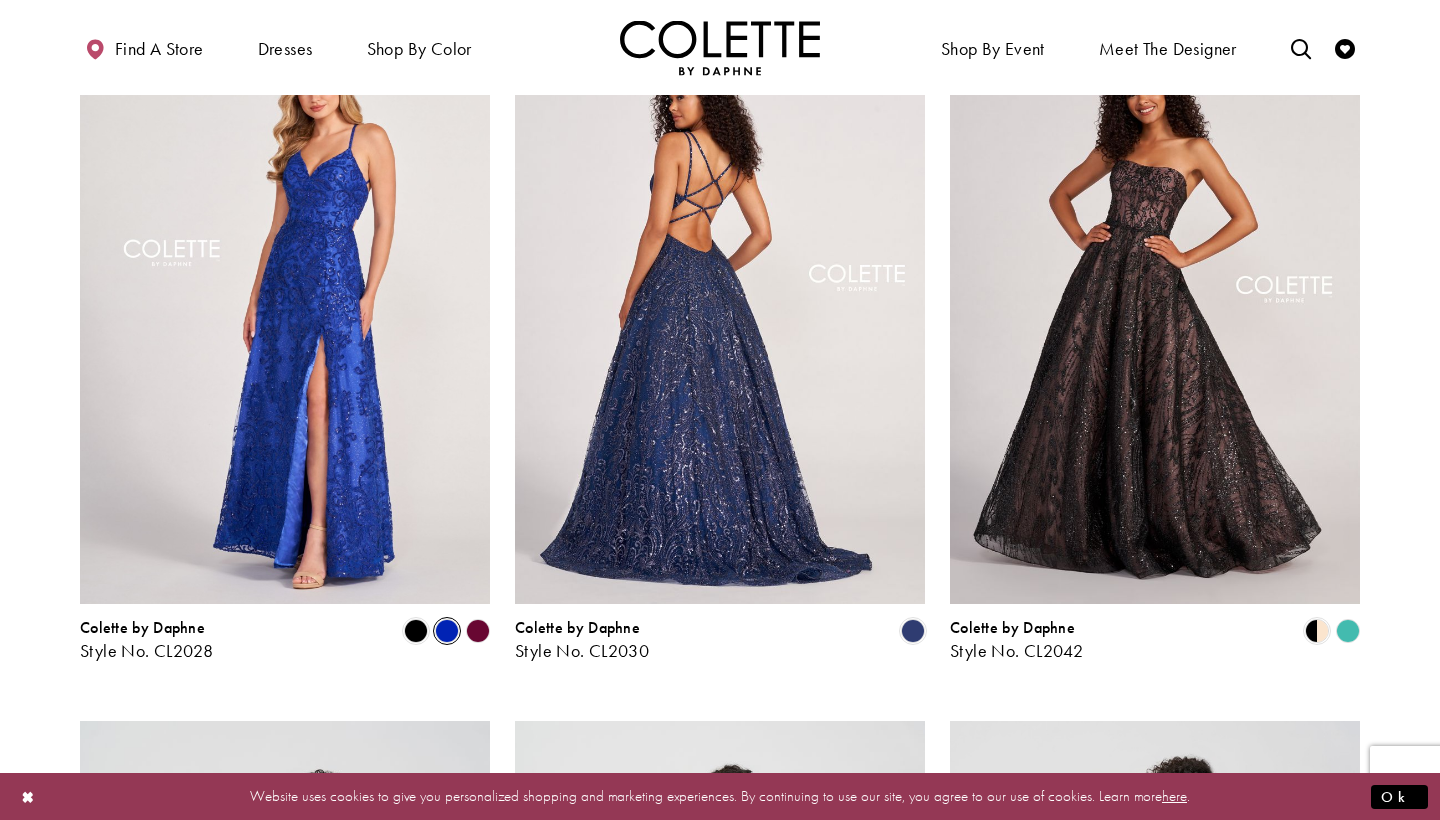 scroll, scrollTop: 1658, scrollLeft: 0, axis: vertical 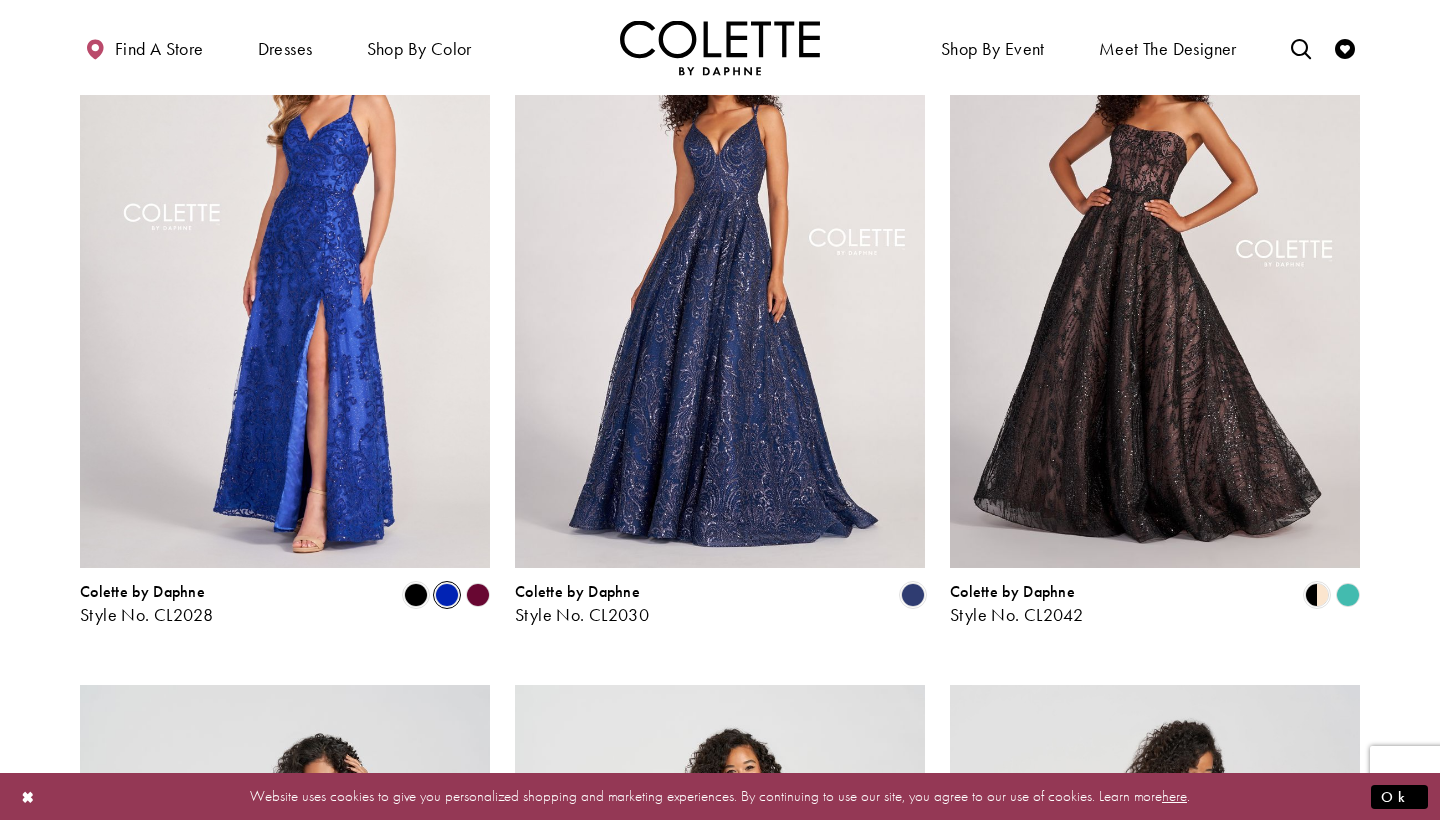 click 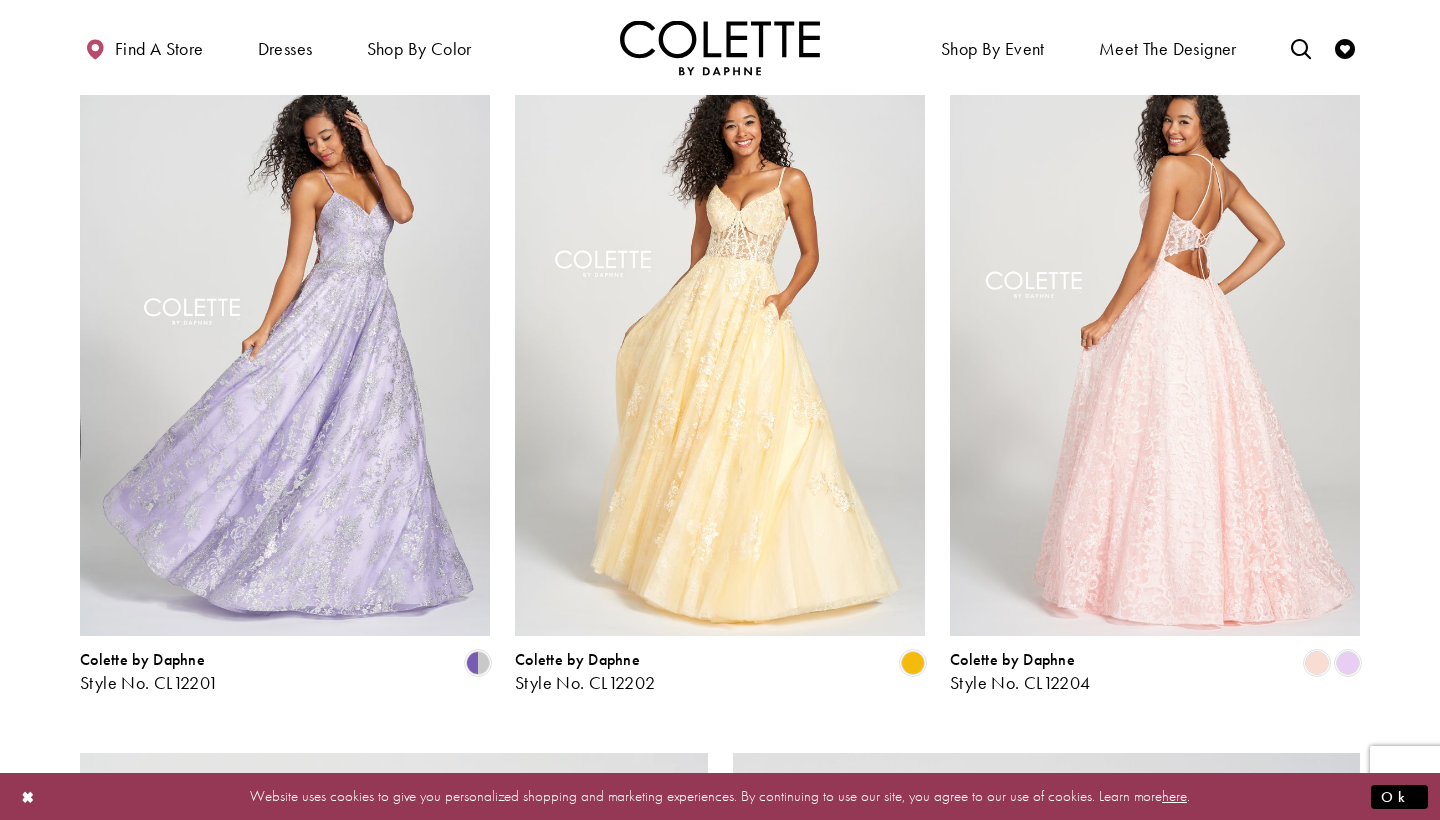 scroll, scrollTop: 2300, scrollLeft: 0, axis: vertical 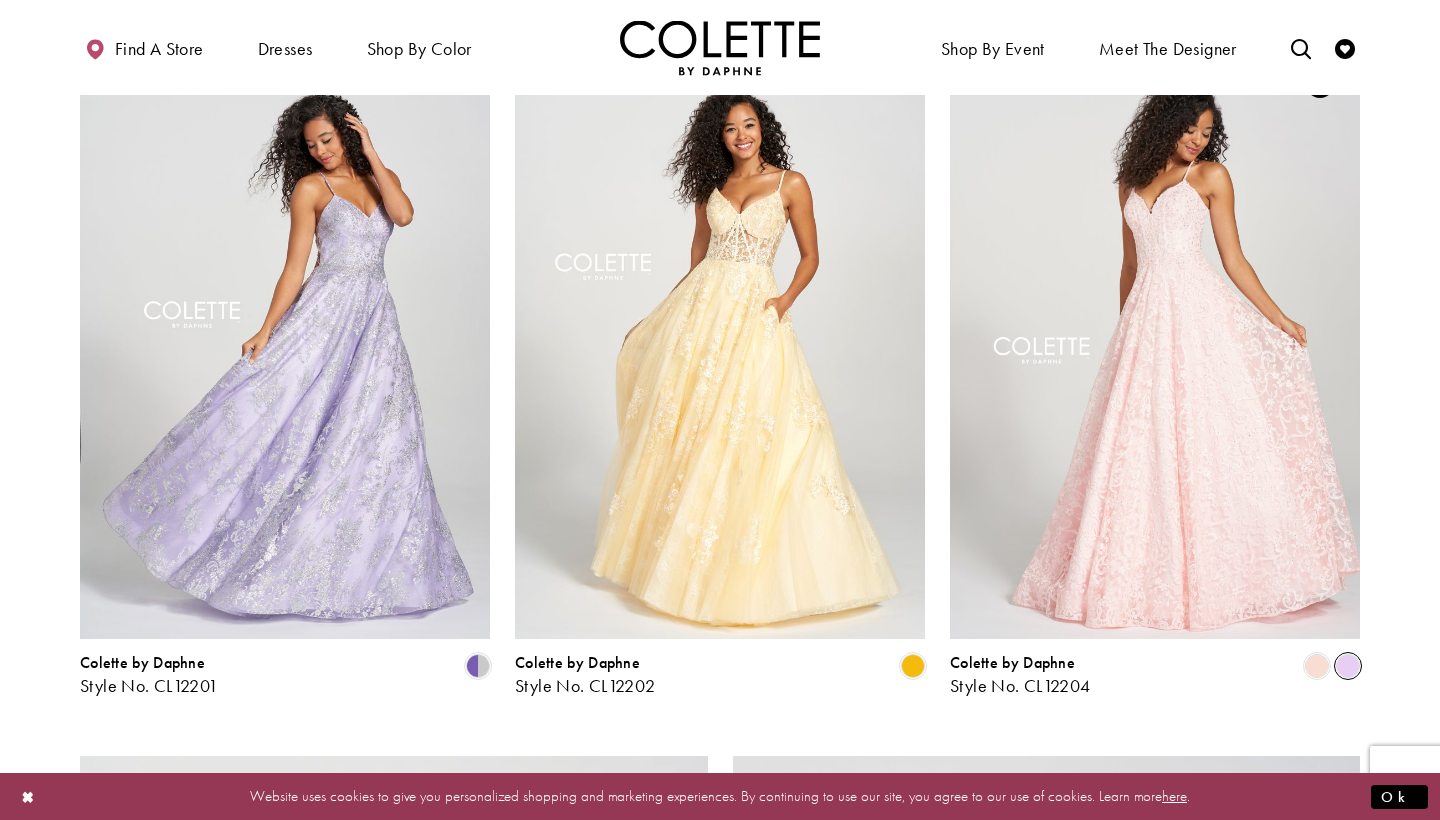 click at bounding box center (1348, 666) 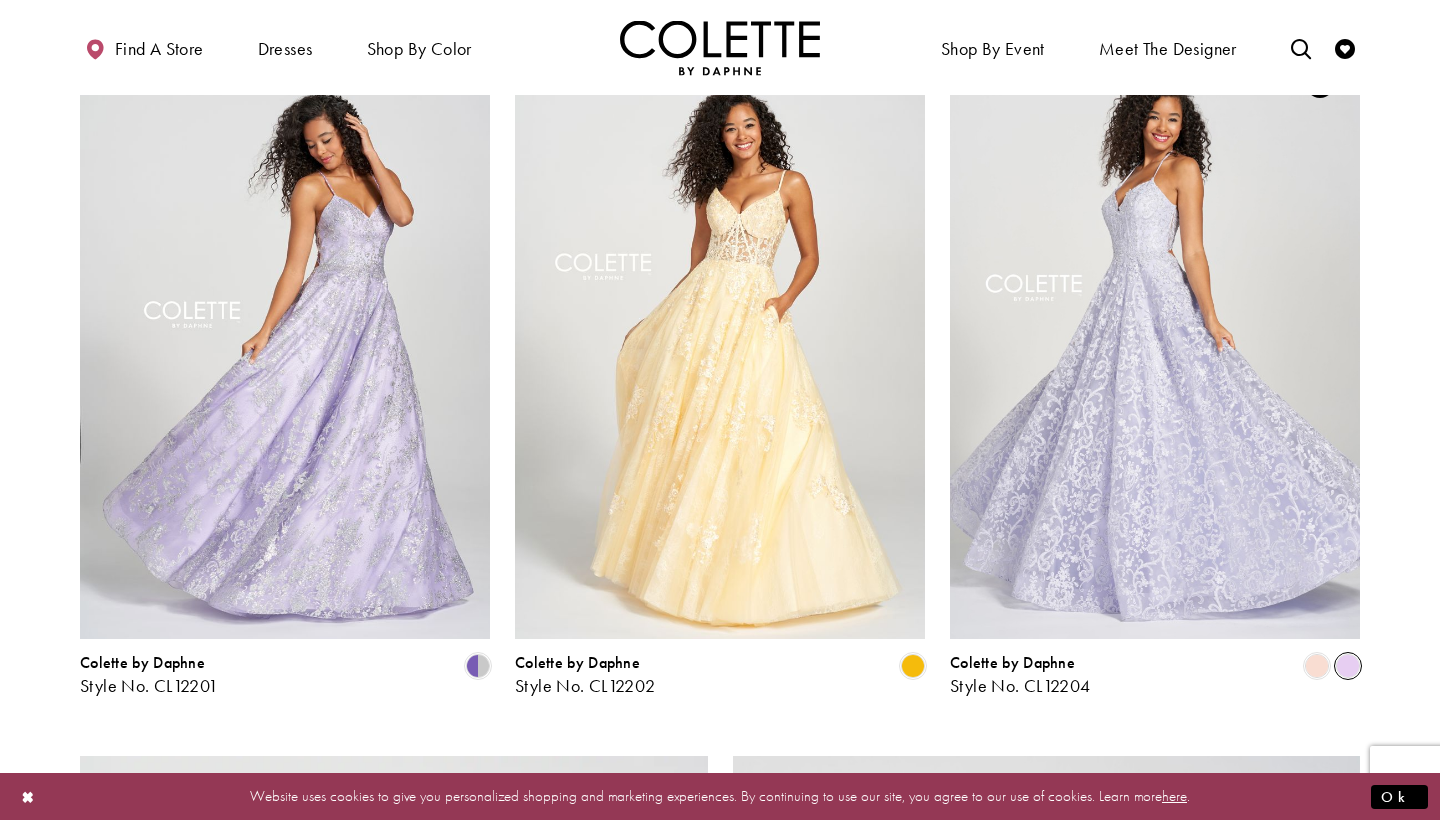 click at bounding box center [1348, 666] 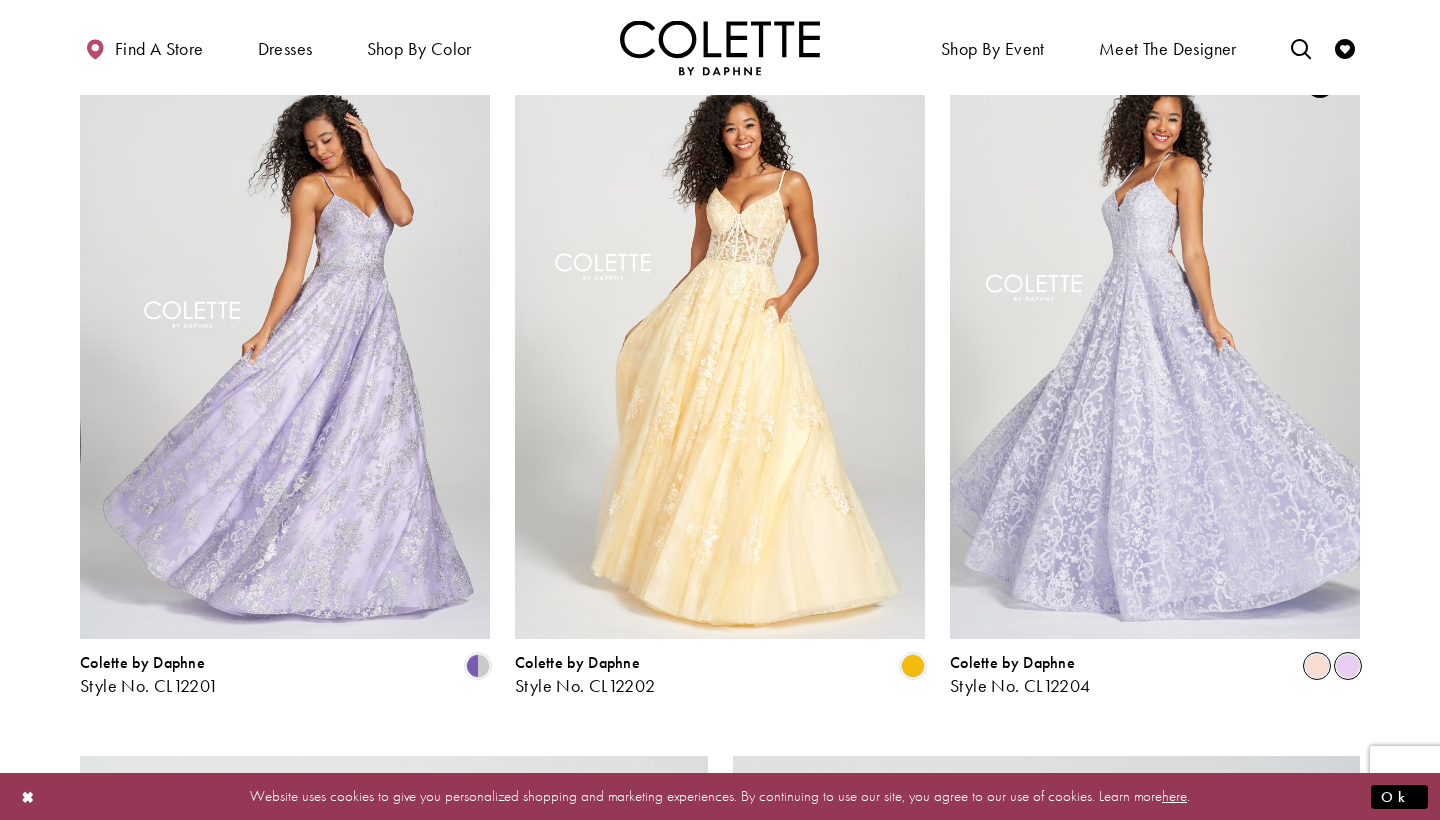 click at bounding box center (1317, 666) 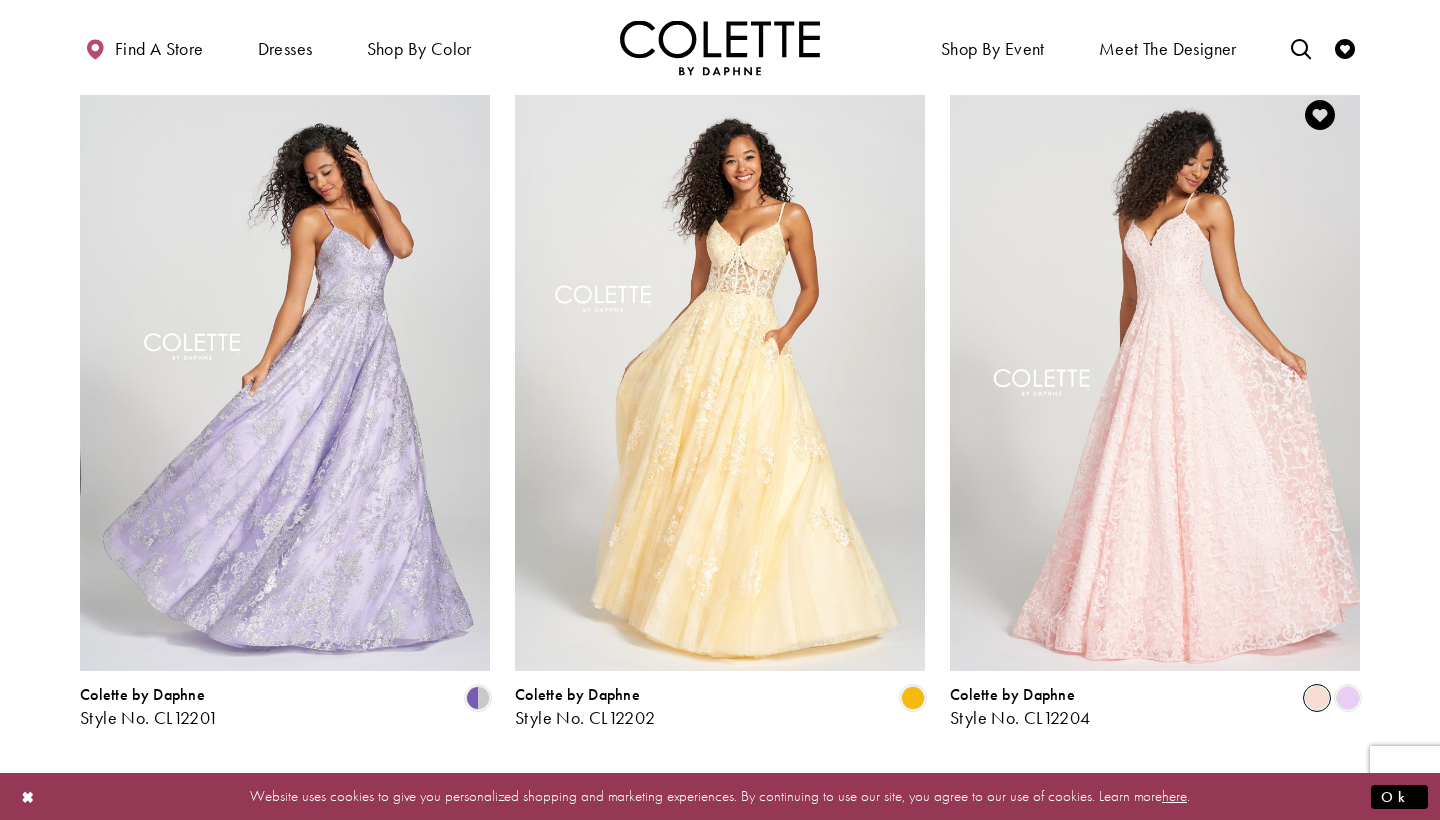scroll, scrollTop: 2236, scrollLeft: 0, axis: vertical 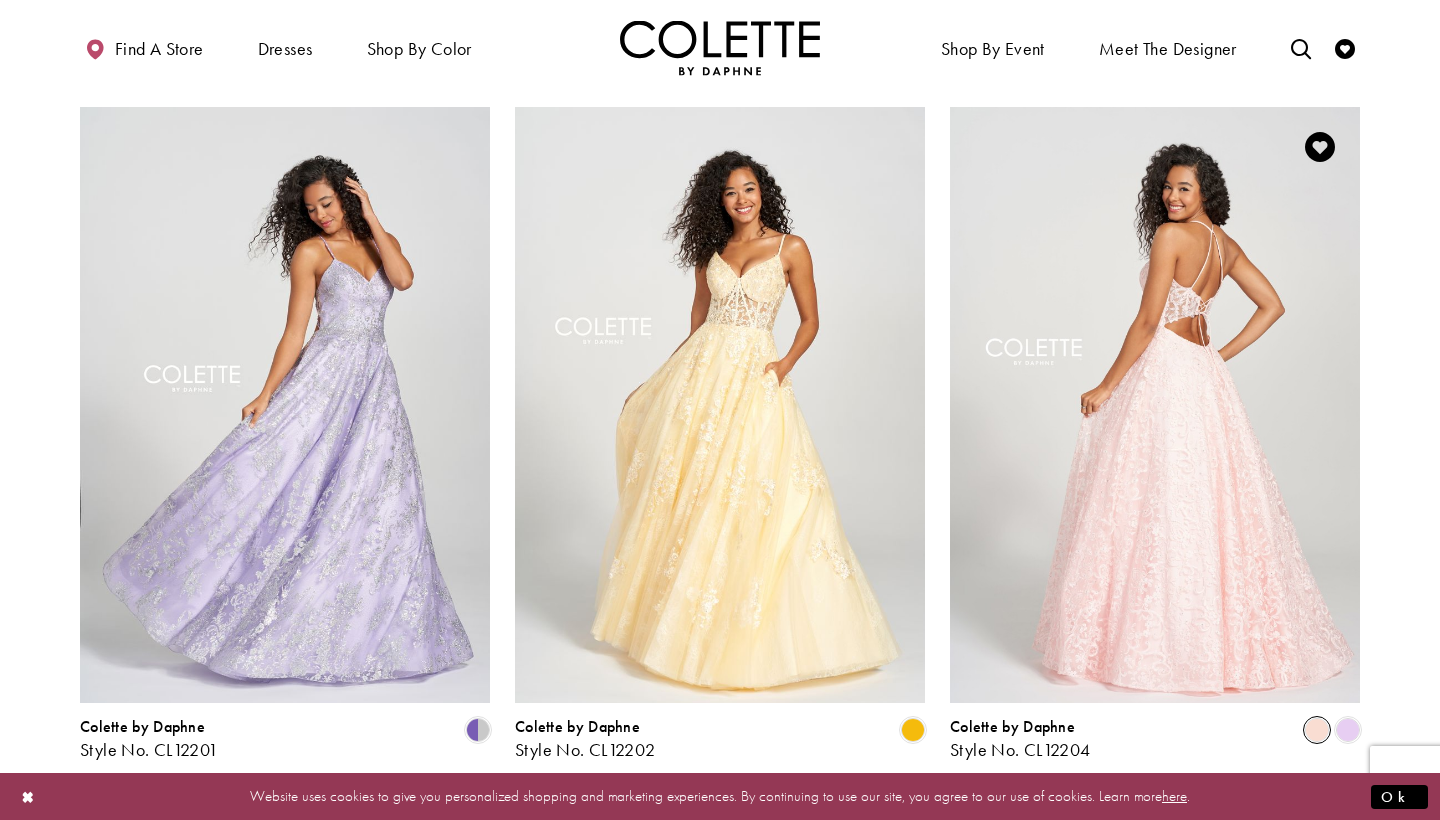 click at bounding box center [1155, 405] 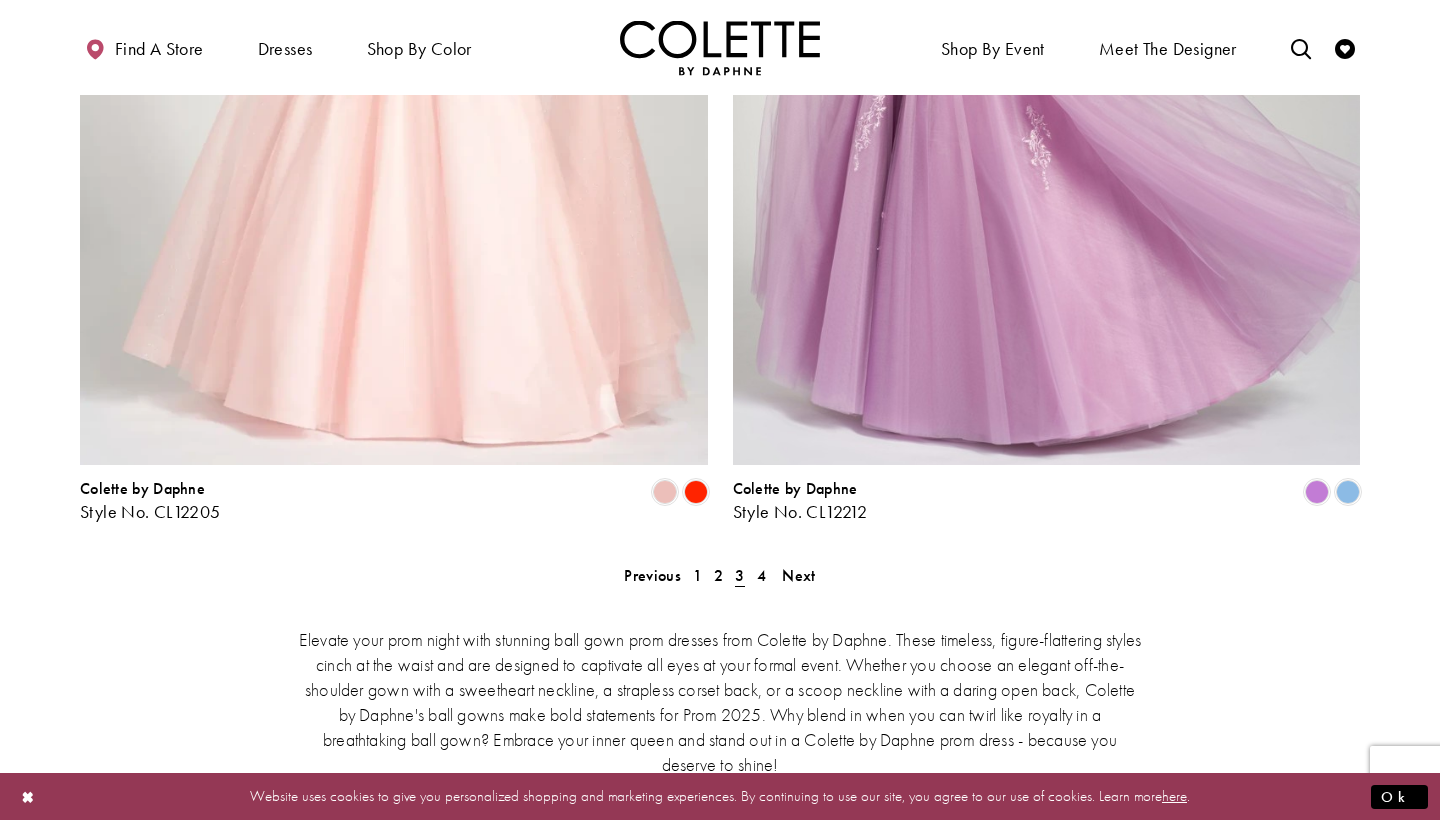 scroll, scrollTop: 3463, scrollLeft: 0, axis: vertical 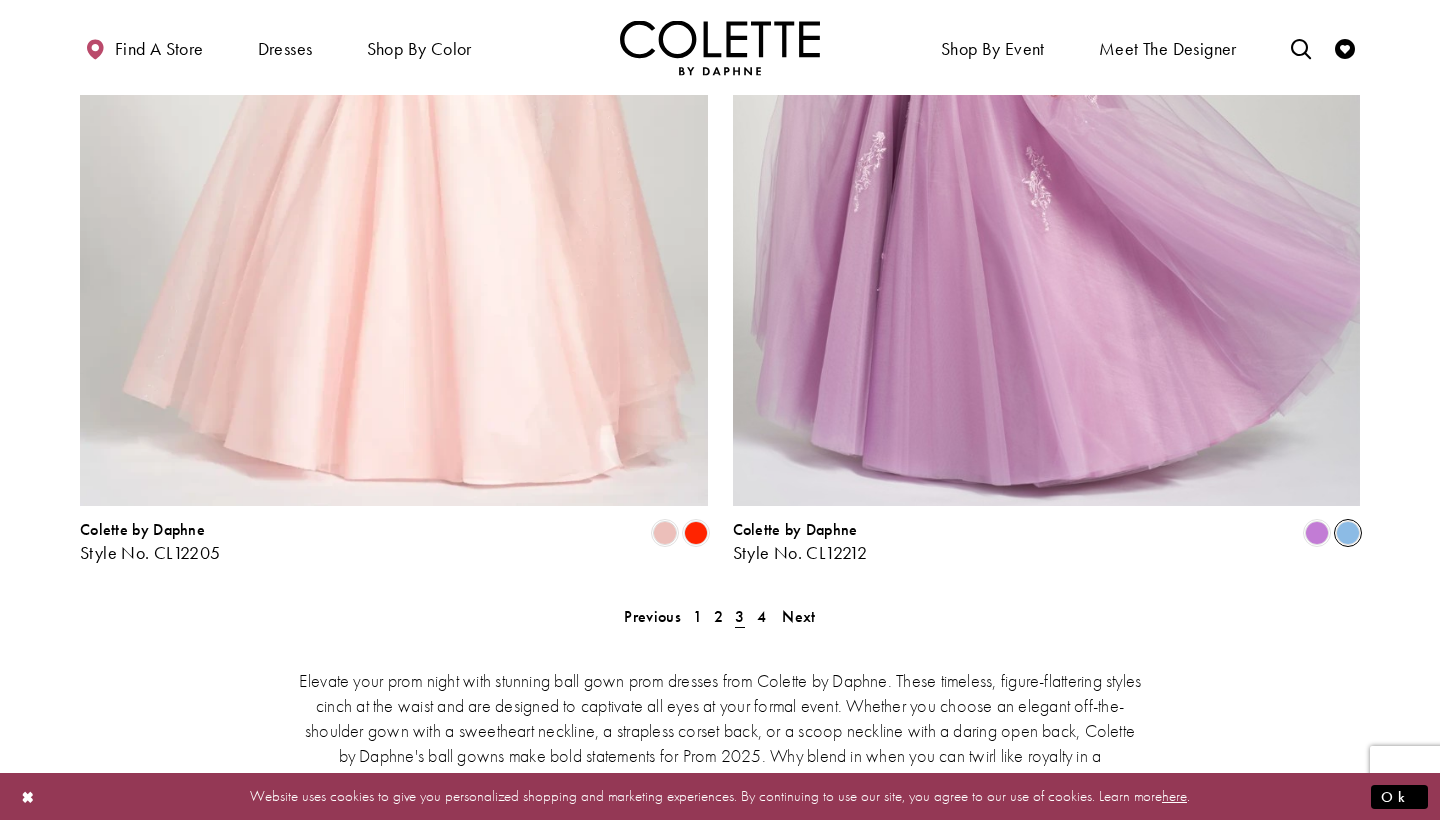 click at bounding box center (1348, 533) 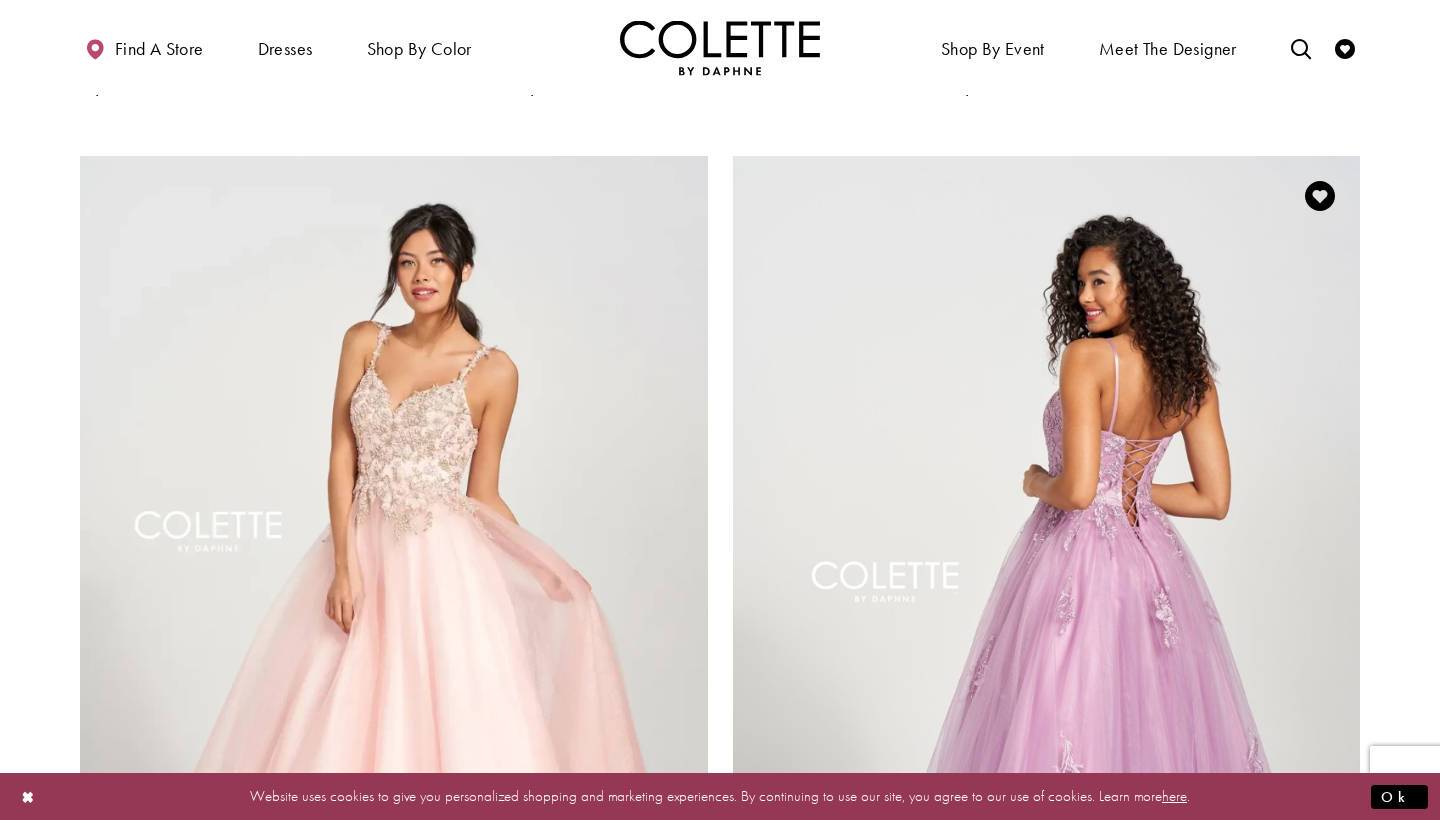 scroll, scrollTop: 2913, scrollLeft: 0, axis: vertical 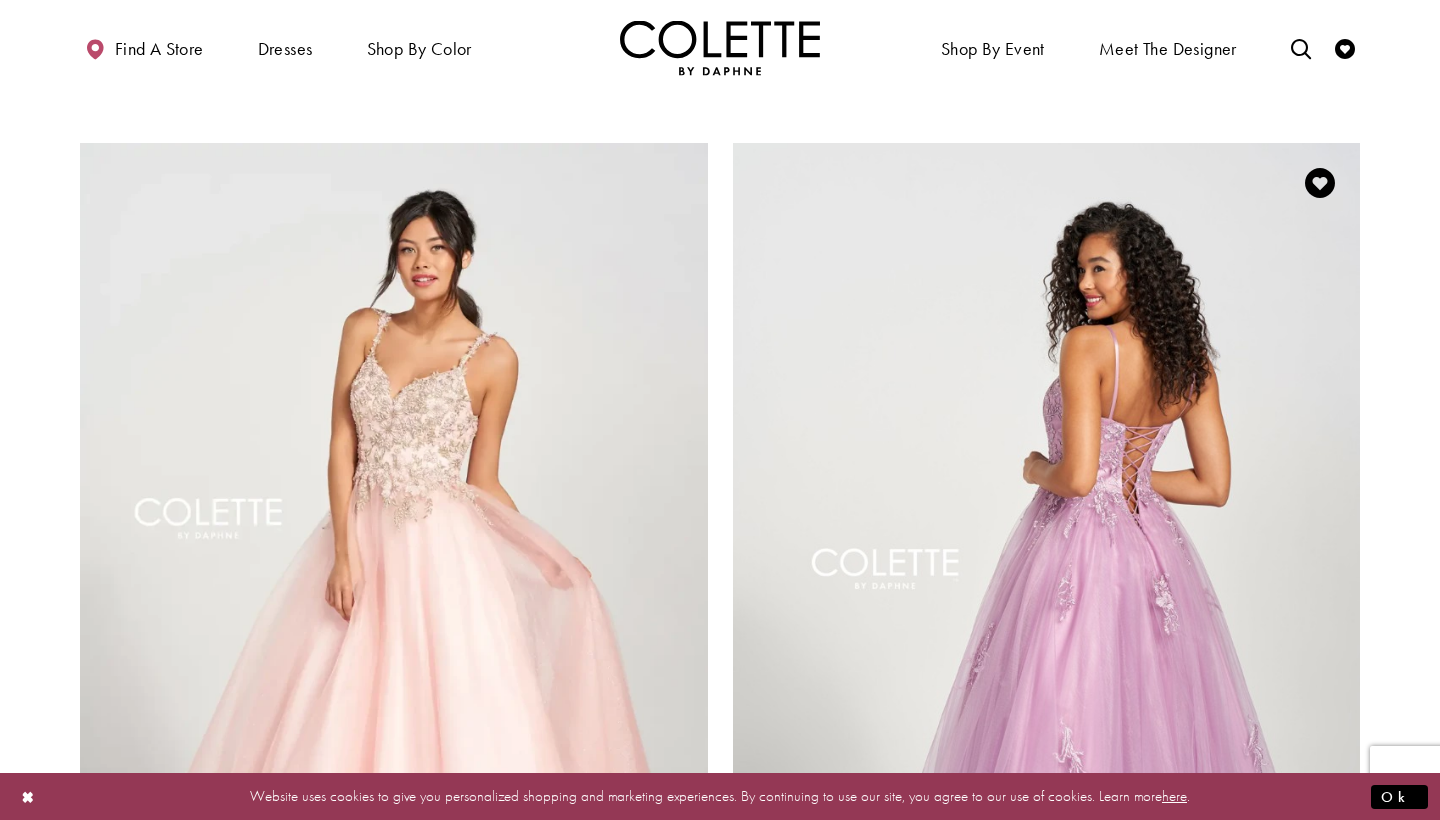 click at bounding box center [1047, 599] 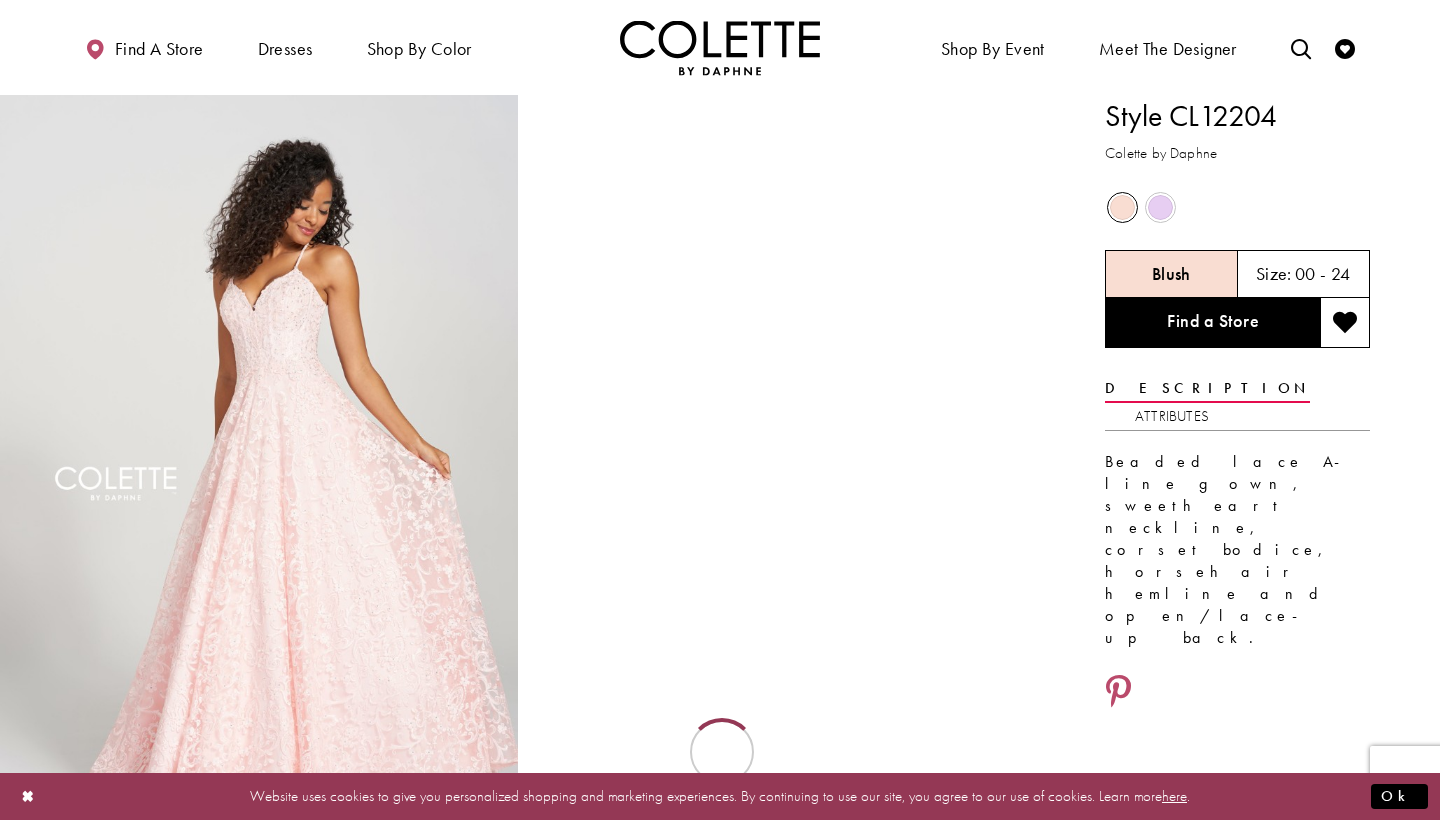 scroll, scrollTop: 0, scrollLeft: 0, axis: both 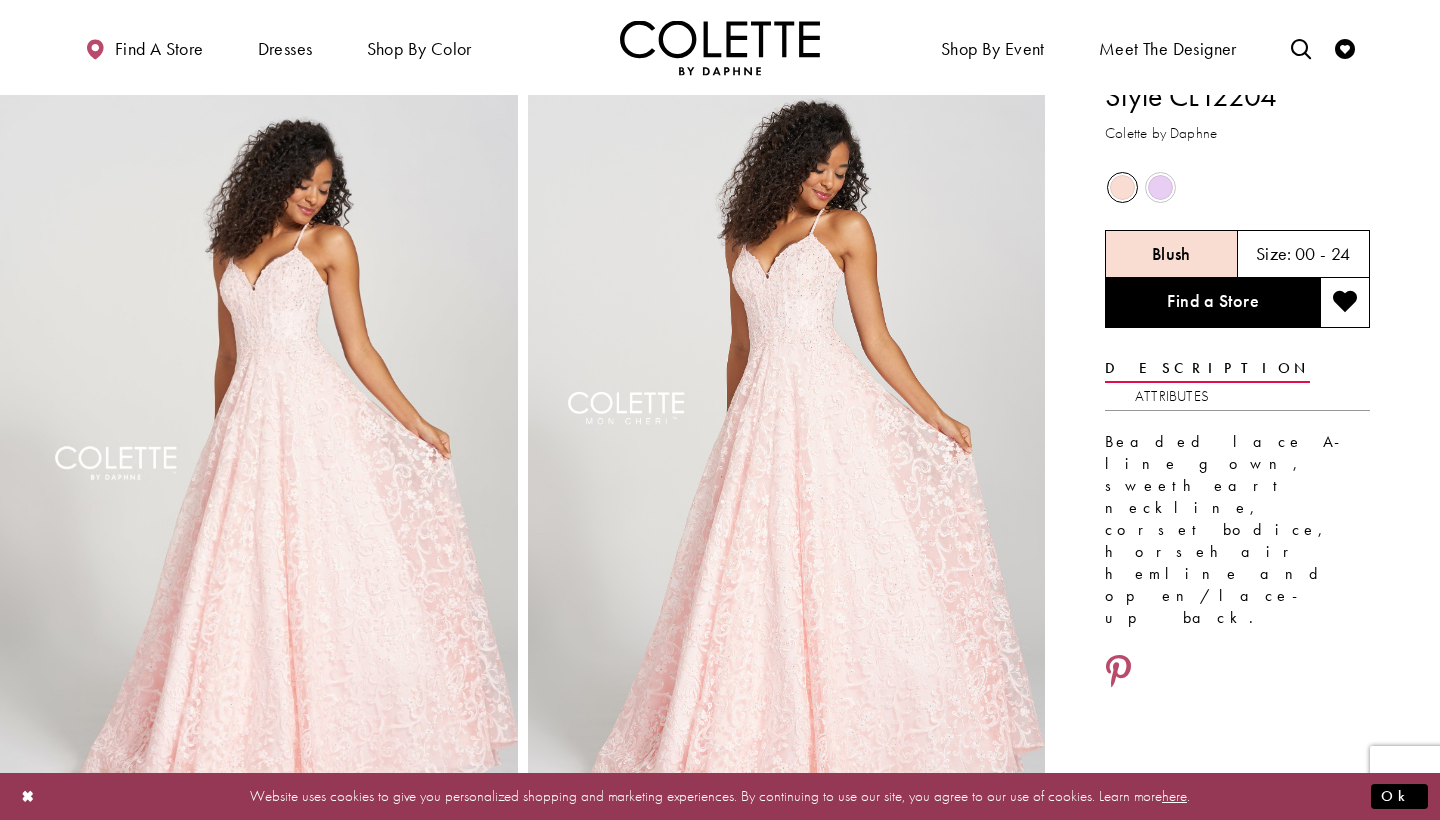 click at bounding box center (1160, 187) 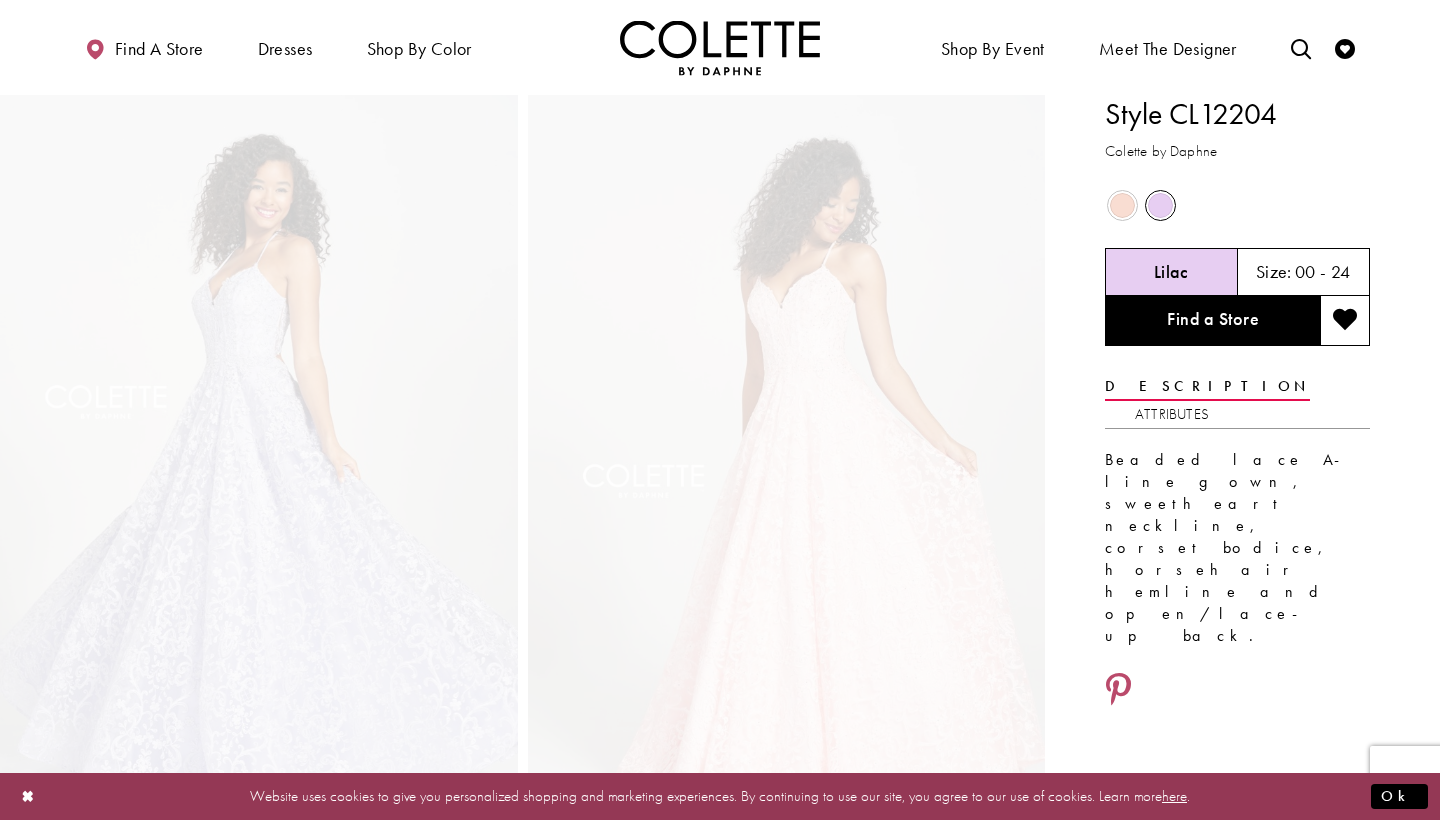 scroll, scrollTop: 0, scrollLeft: 0, axis: both 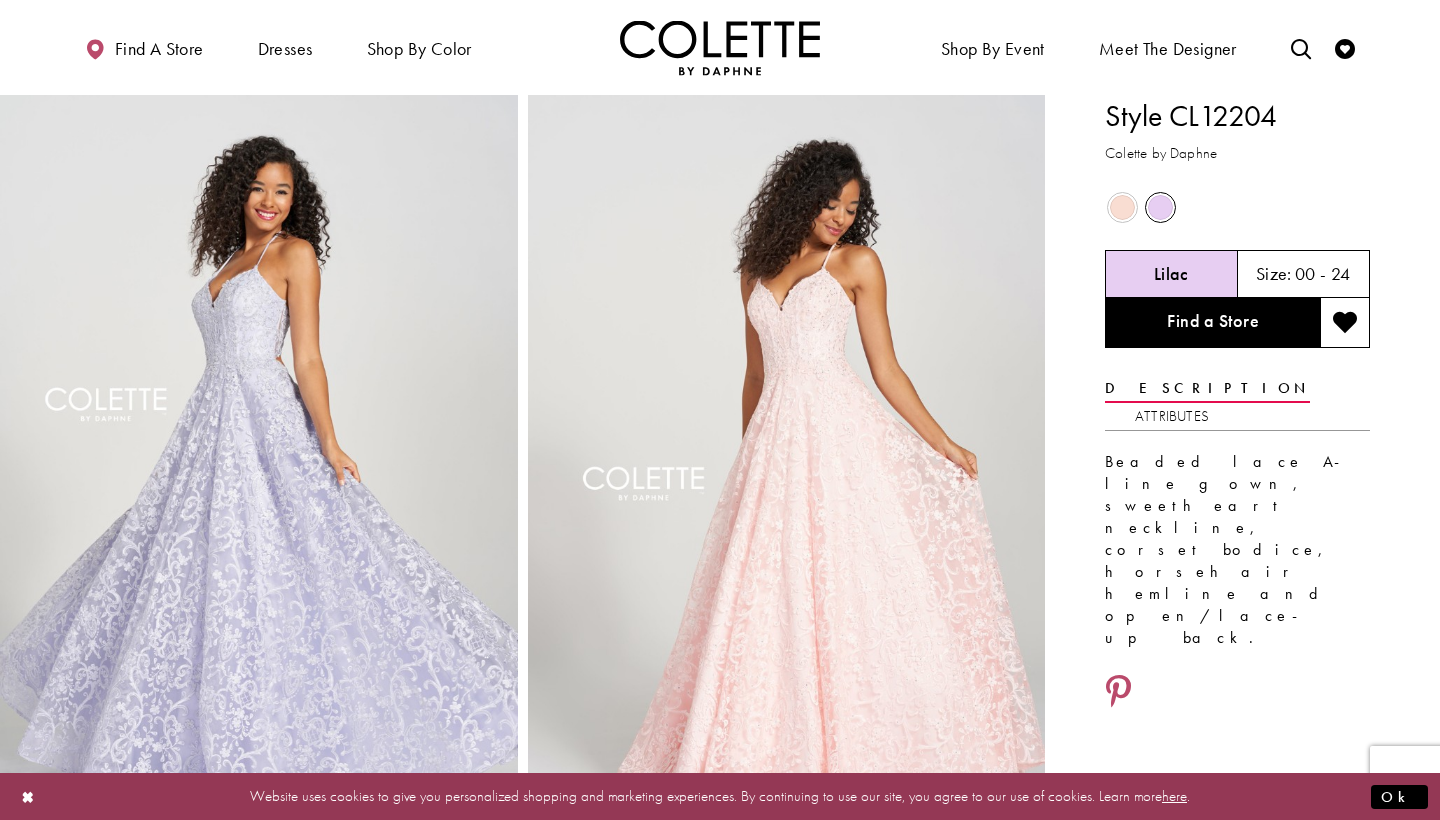 click on "Out of Stock" at bounding box center (1123, 208) 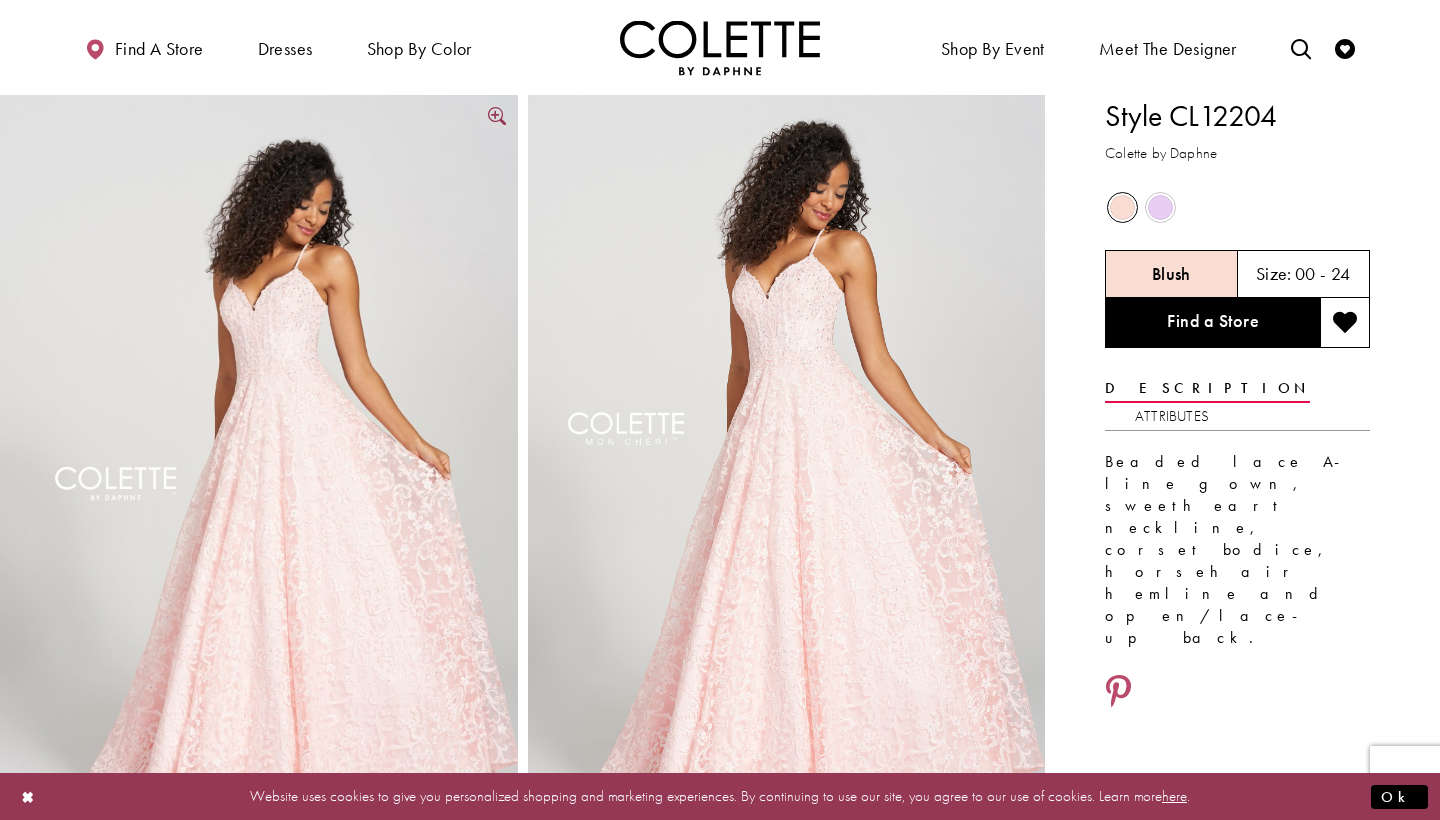 scroll, scrollTop: -1, scrollLeft: 0, axis: vertical 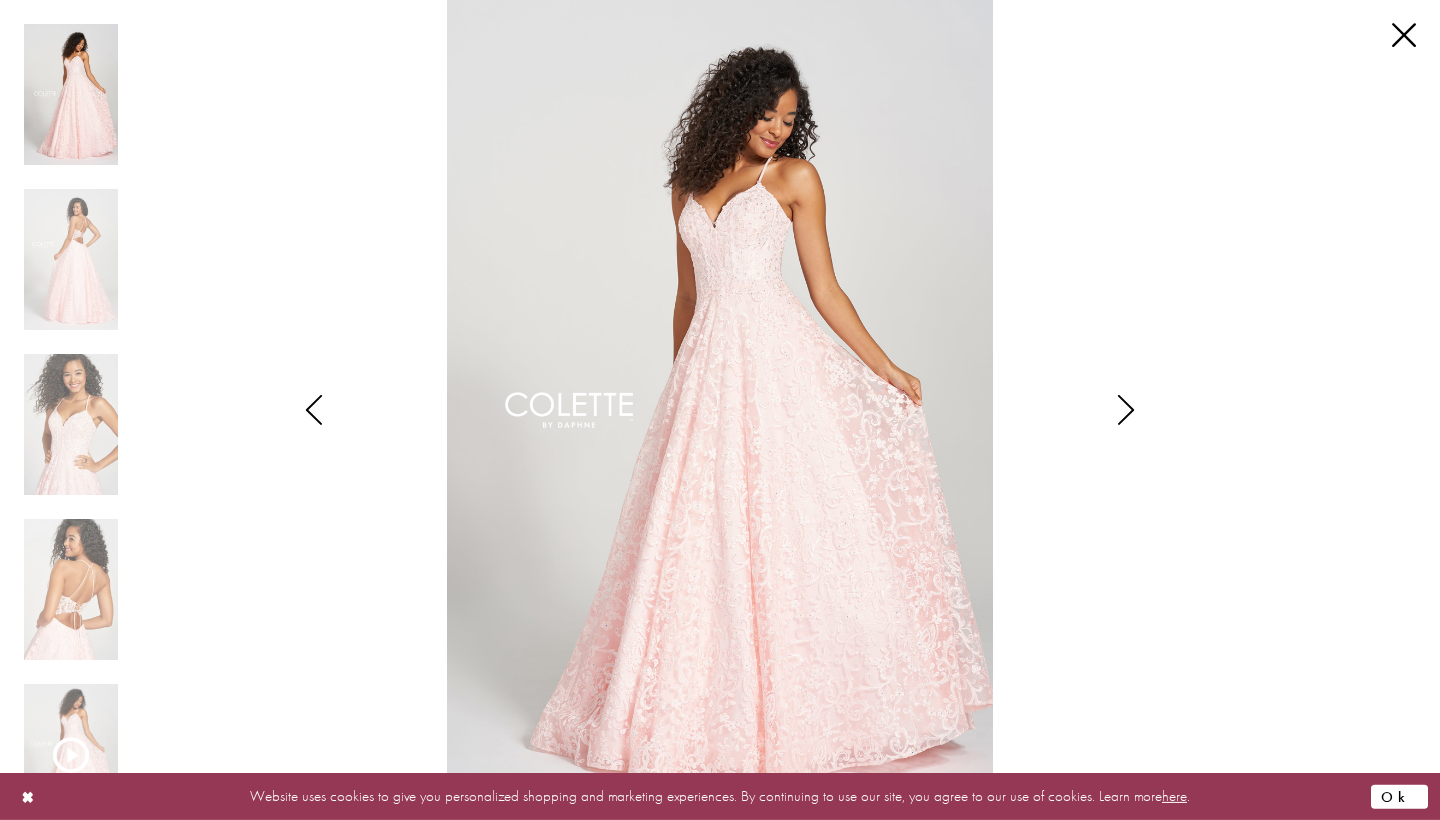click on "Ok" at bounding box center (1399, 796) 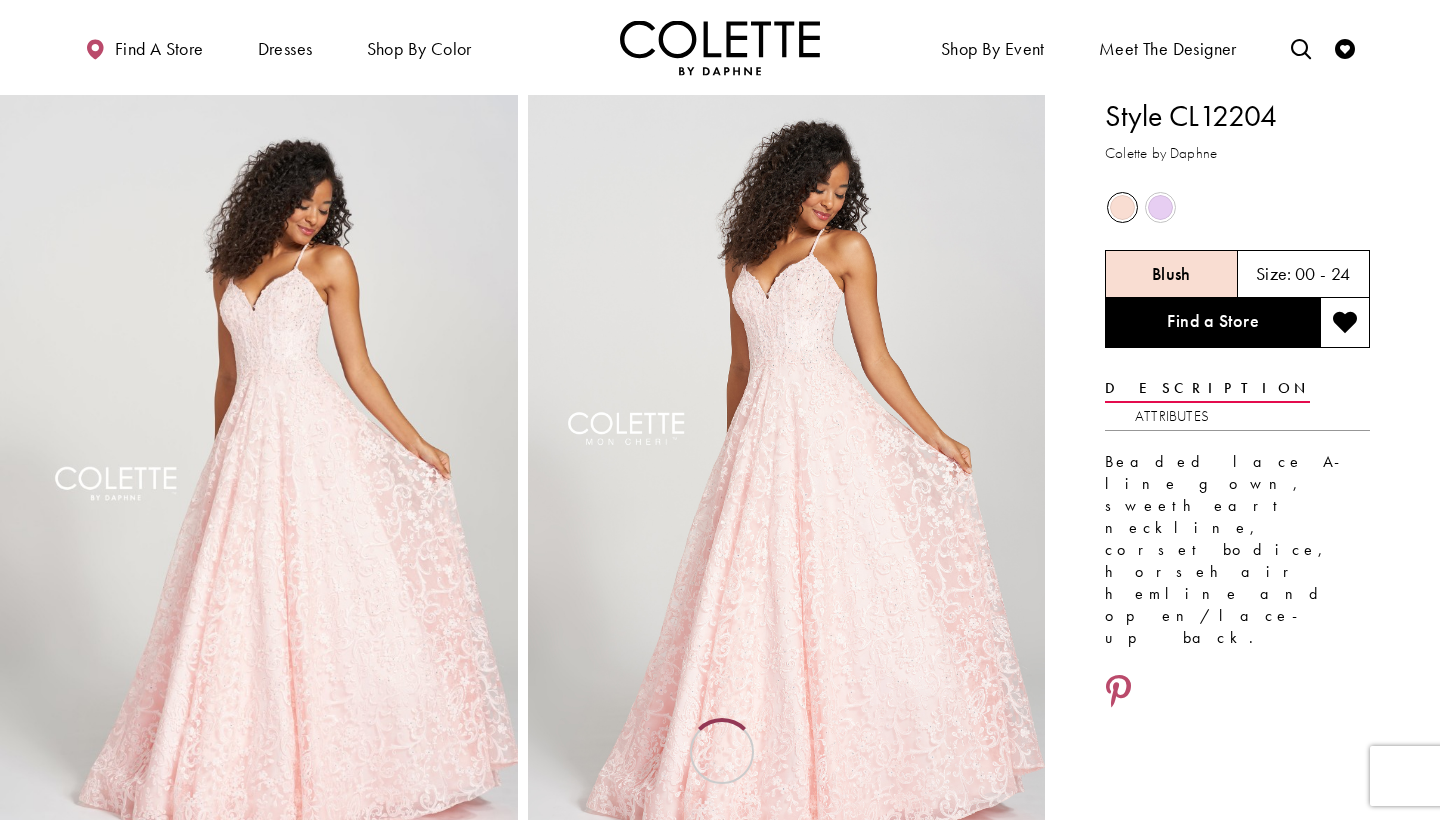 scroll, scrollTop: 0, scrollLeft: 0, axis: both 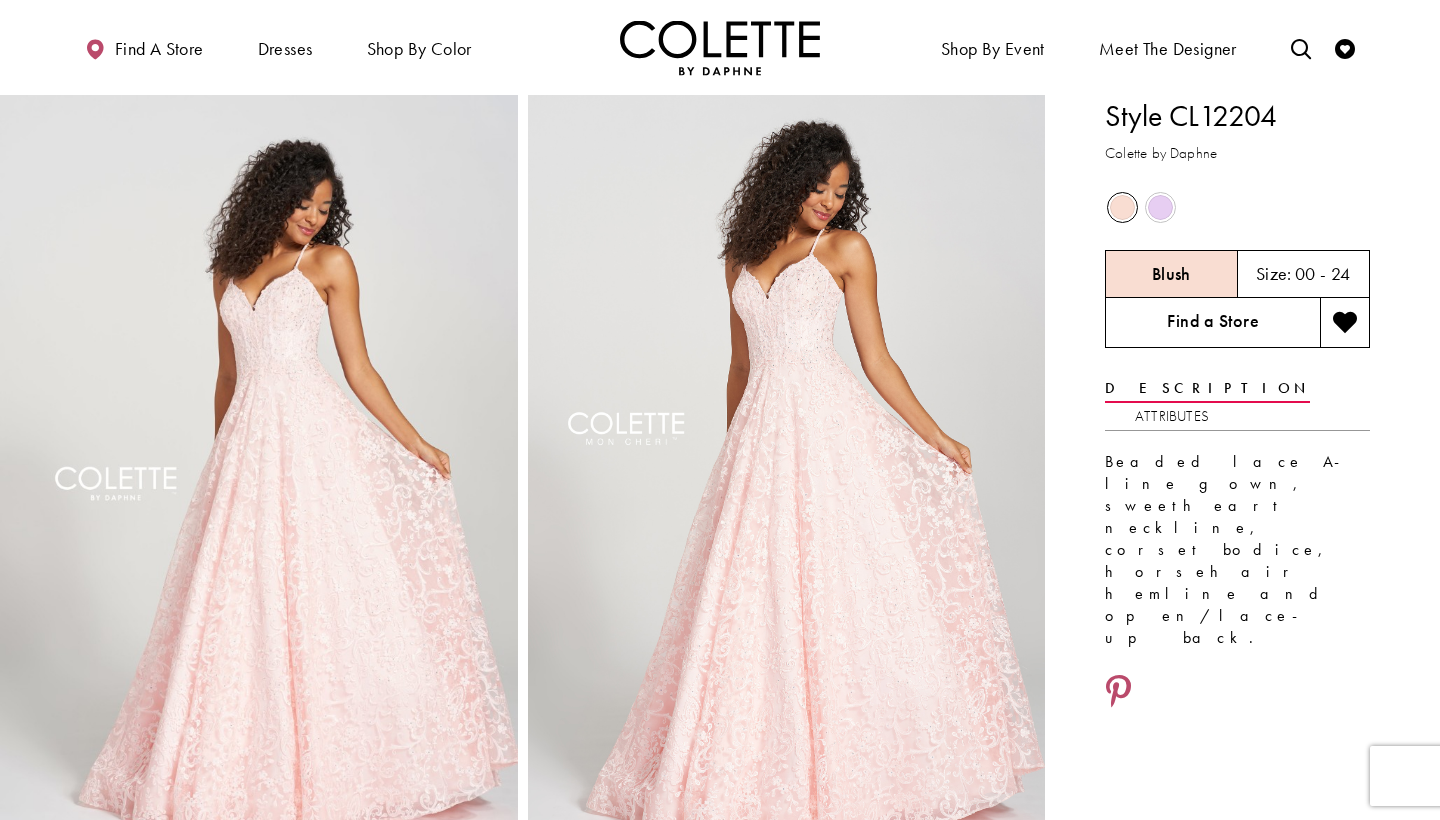 click on "Find a Store" at bounding box center [1212, 323] 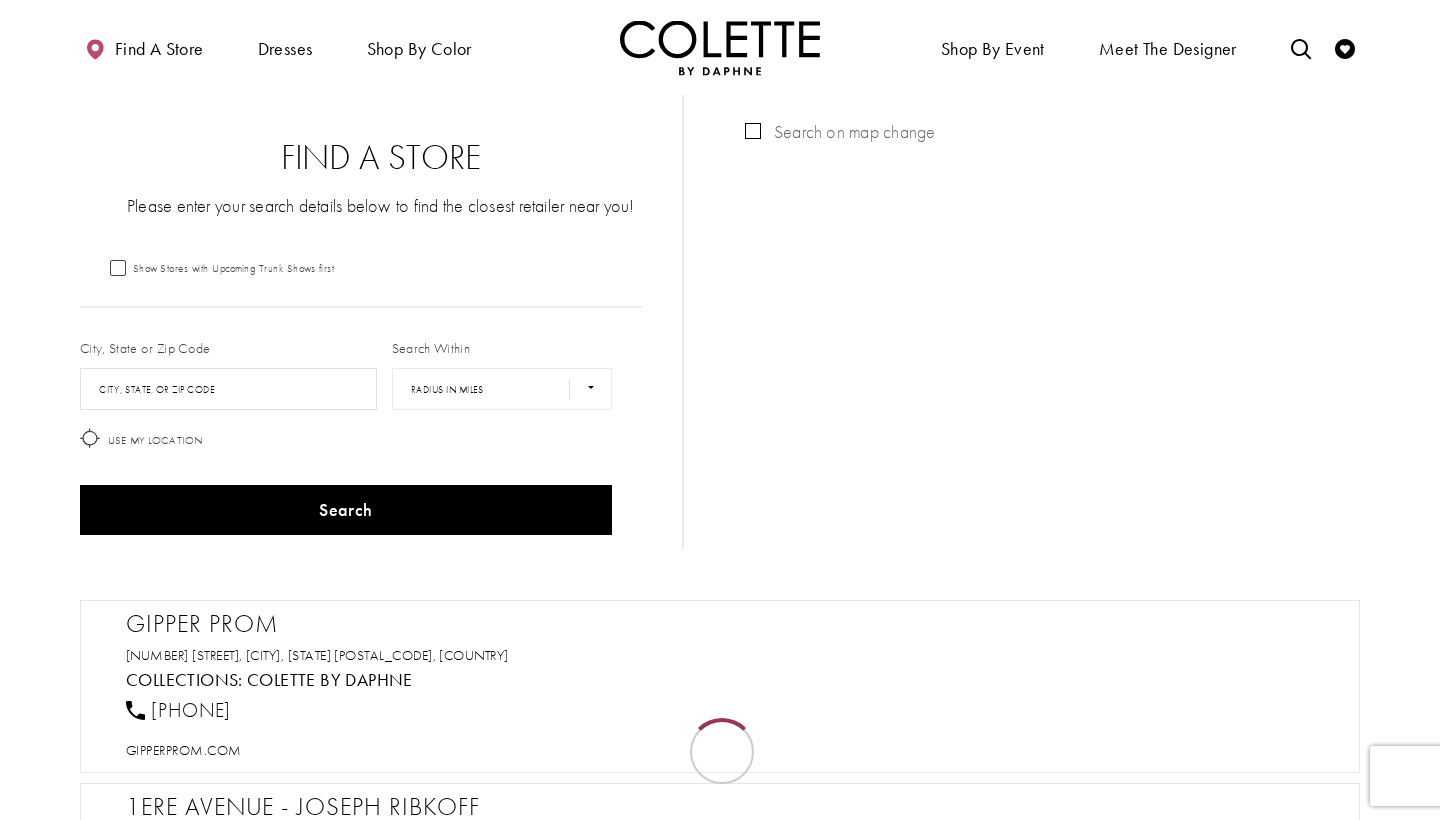scroll, scrollTop: 0, scrollLeft: 0, axis: both 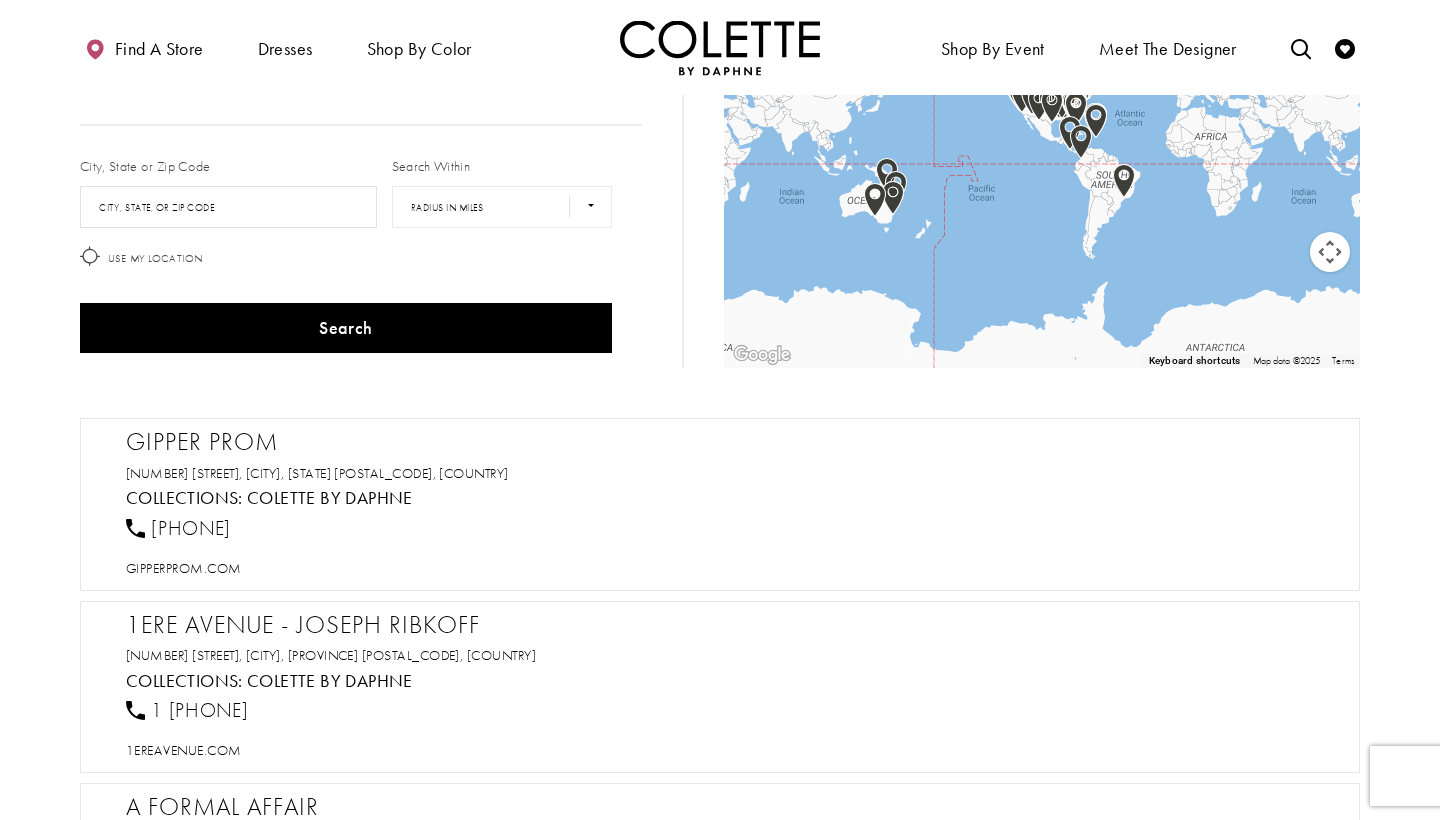 click on "Collections:" at bounding box center (184, 497) 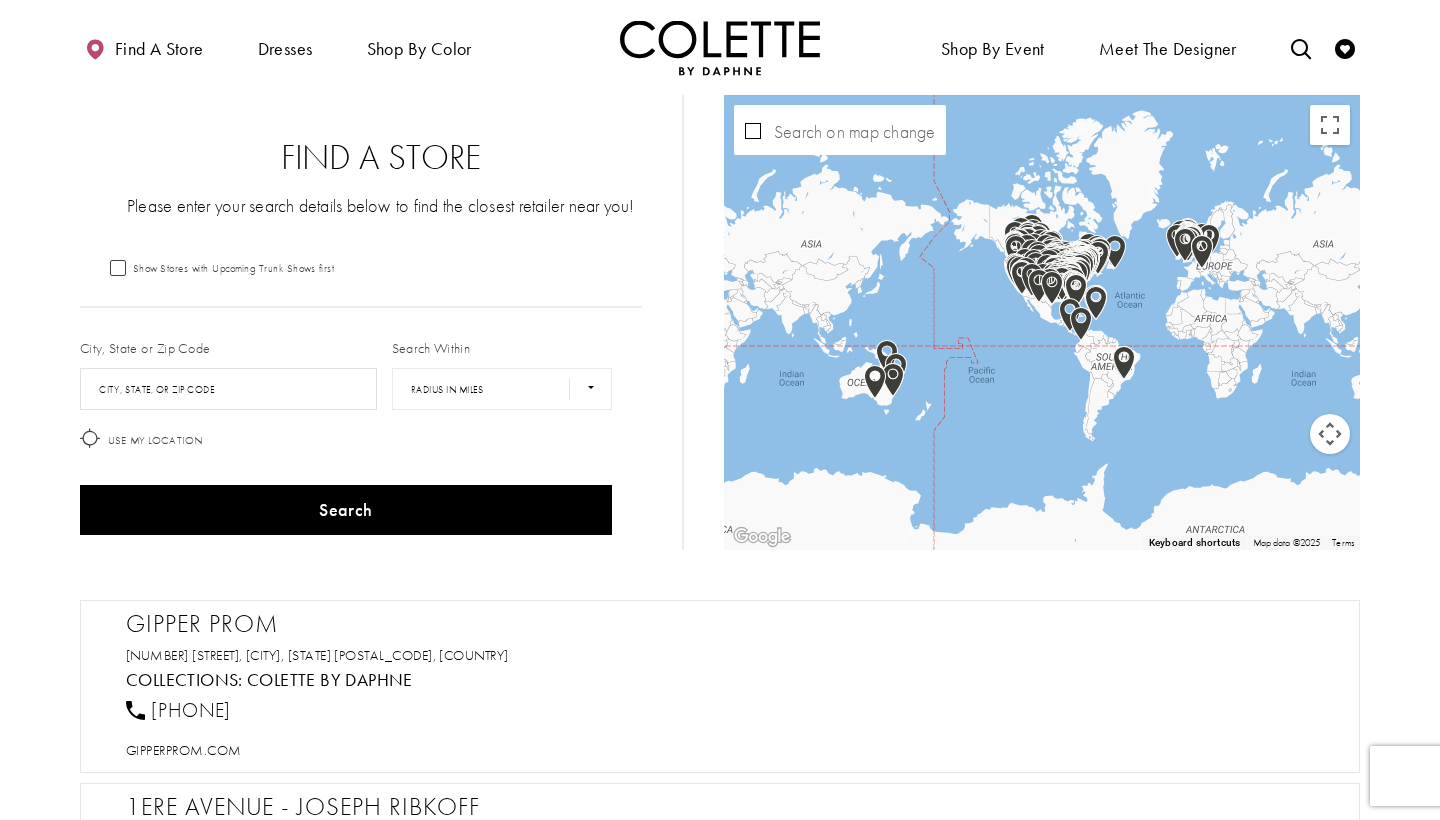 scroll, scrollTop: 0, scrollLeft: 0, axis: both 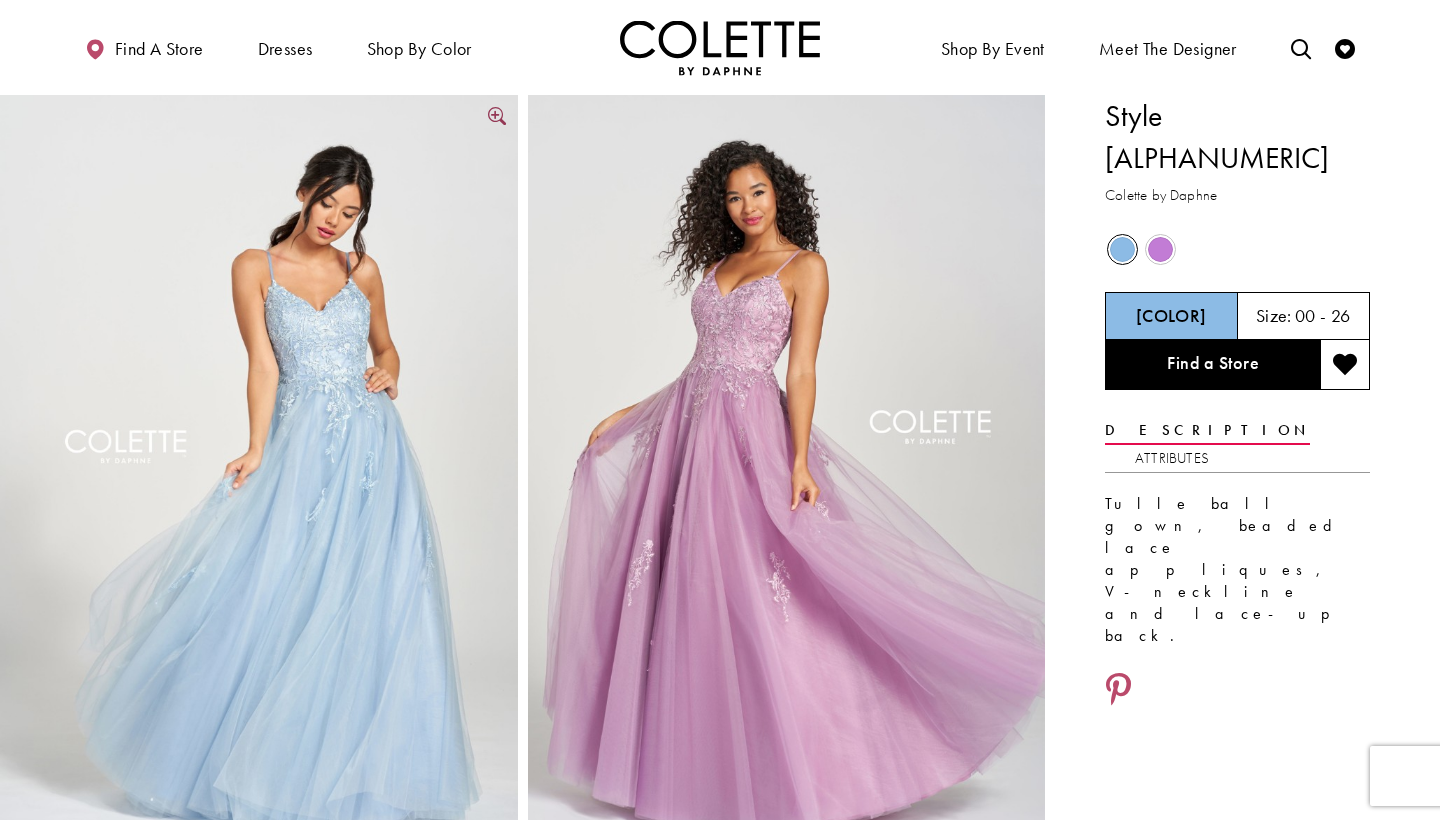 click at bounding box center [259, 483] 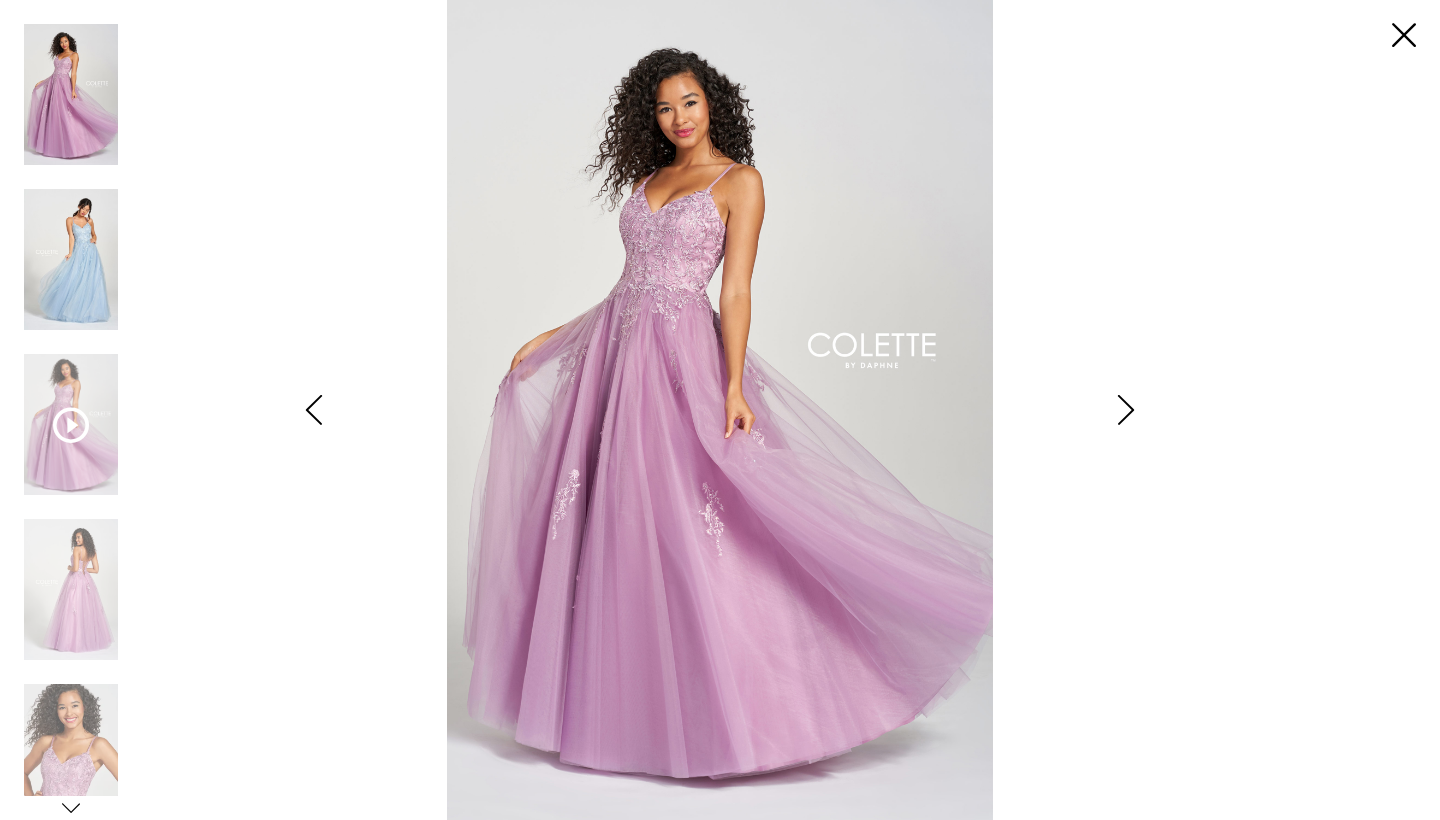 click at bounding box center (71, 259) 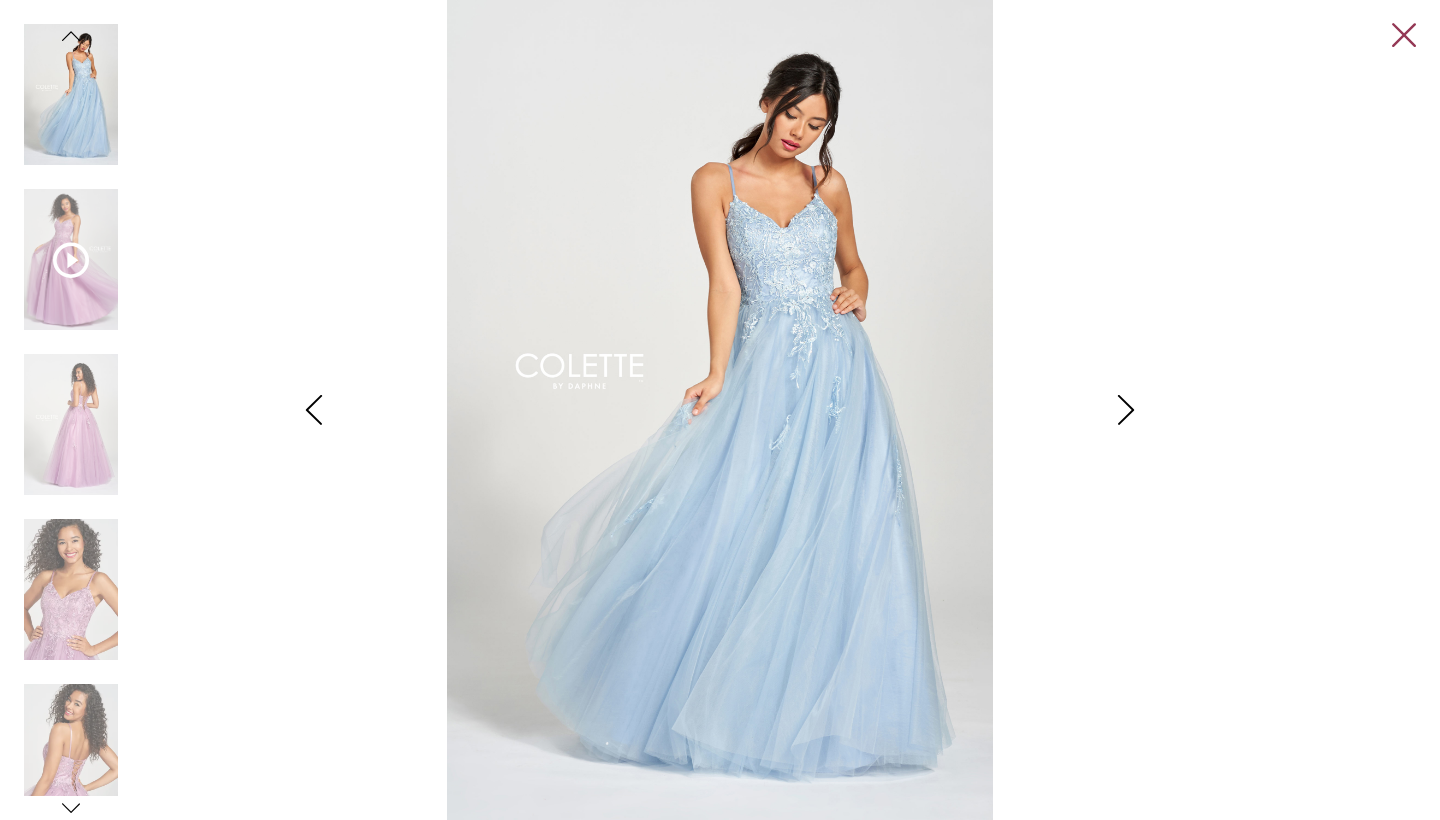 click on "Close" at bounding box center (1404, 36) 